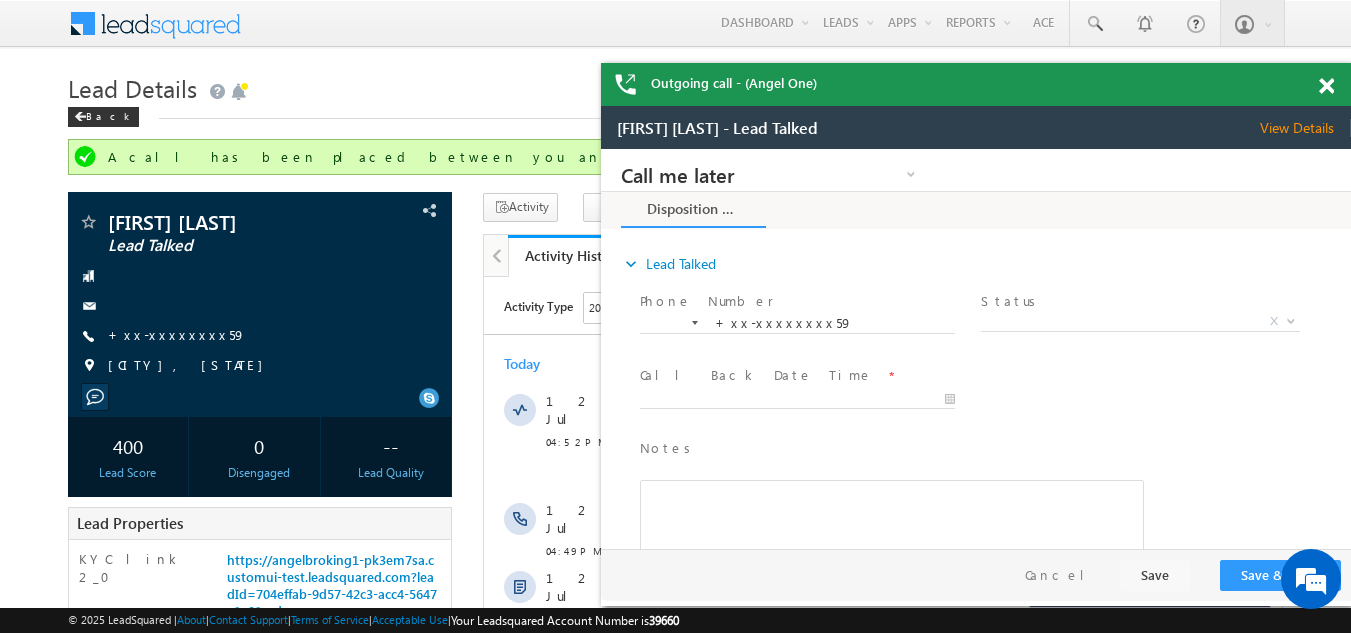 scroll, scrollTop: 0, scrollLeft: 0, axis: both 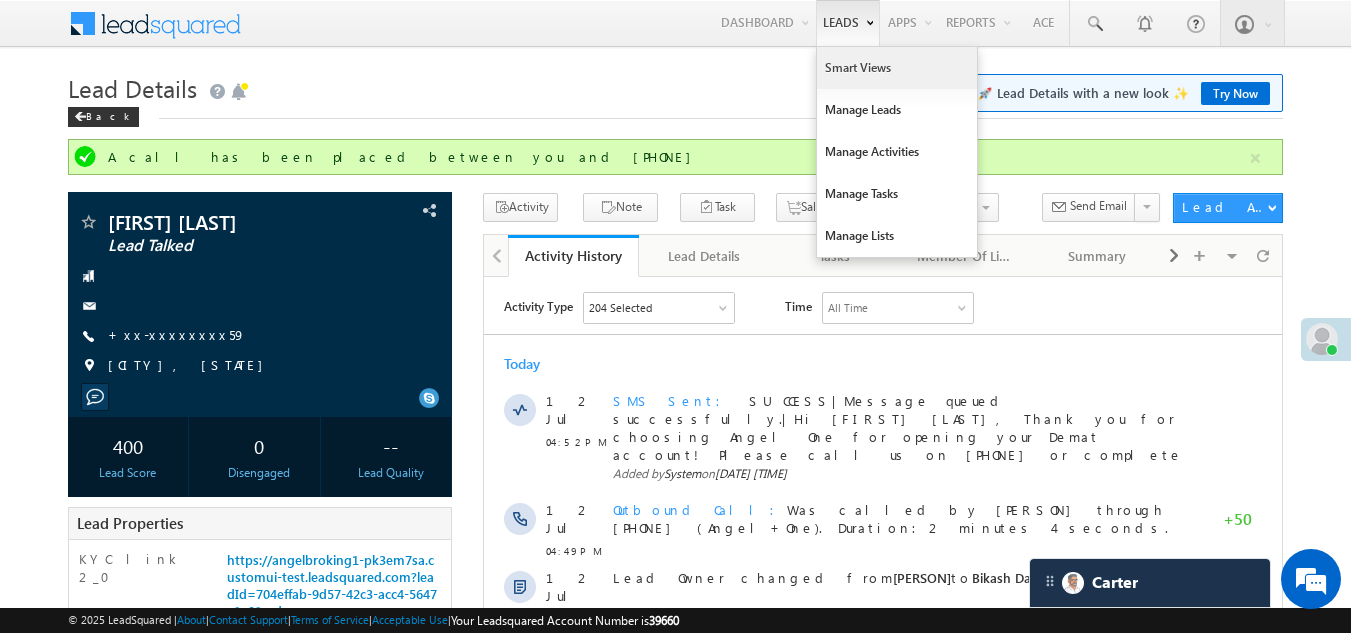 click on "Smart Views" at bounding box center (897, 68) 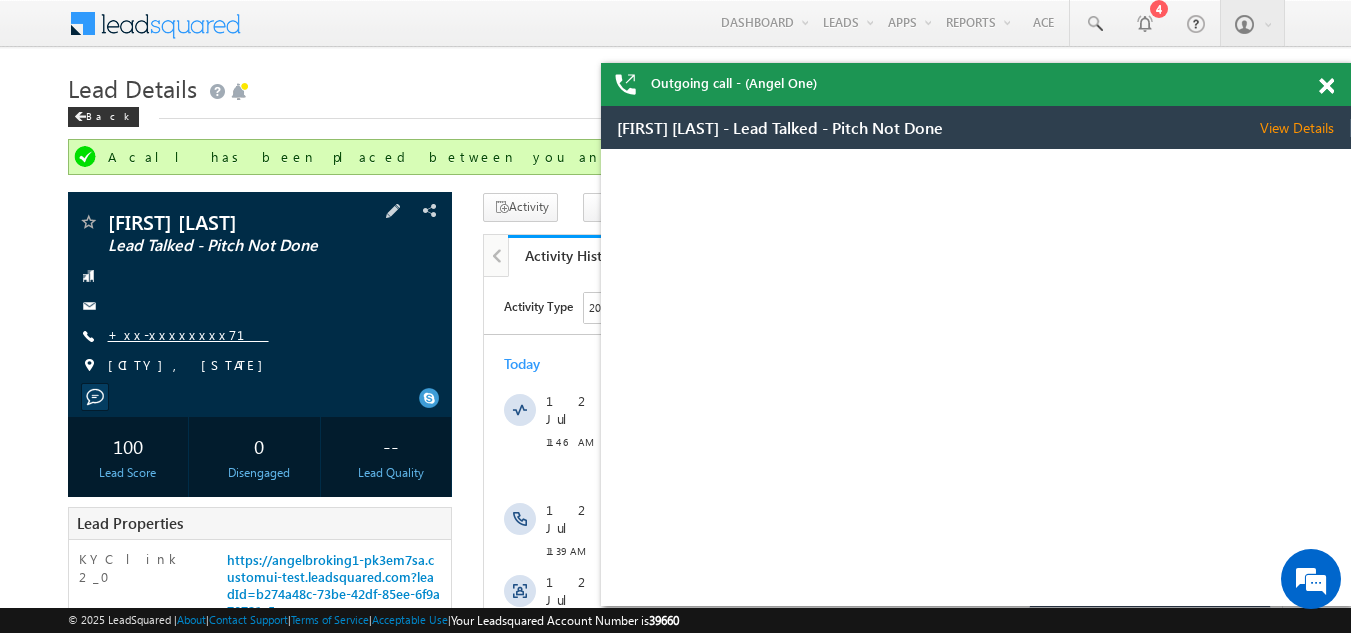 scroll, scrollTop: 0, scrollLeft: 0, axis: both 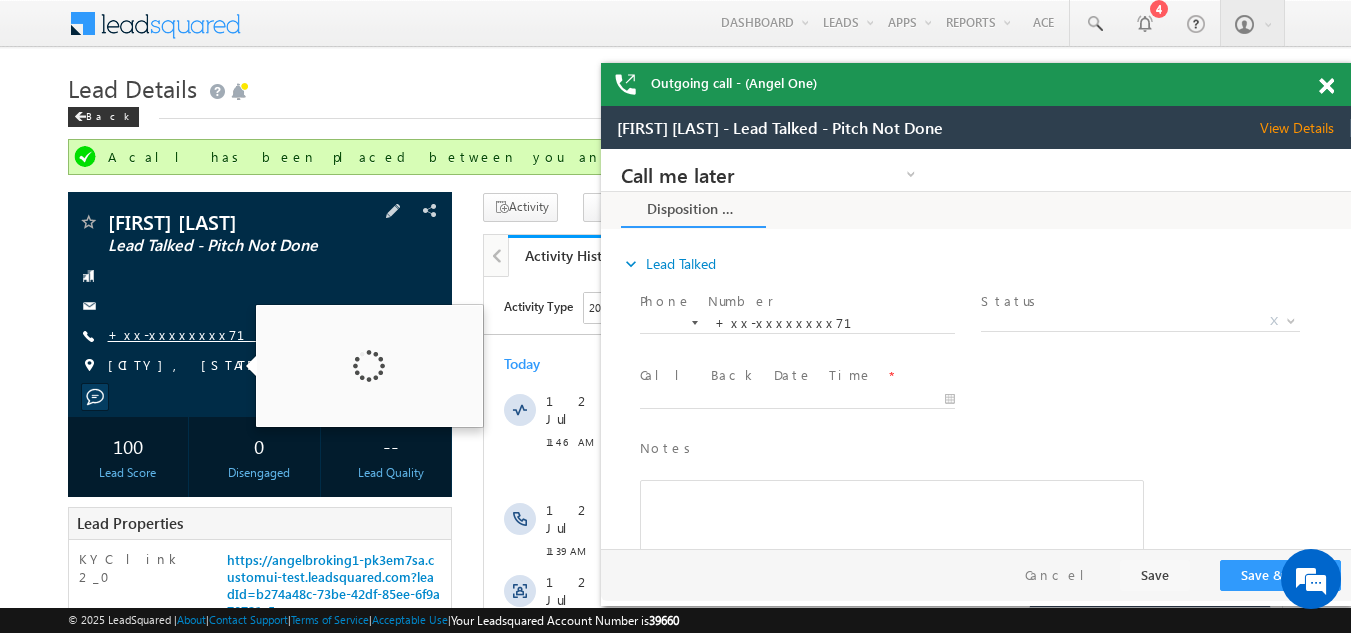 click on "+xx-xxxxxxxx71" at bounding box center (188, 334) 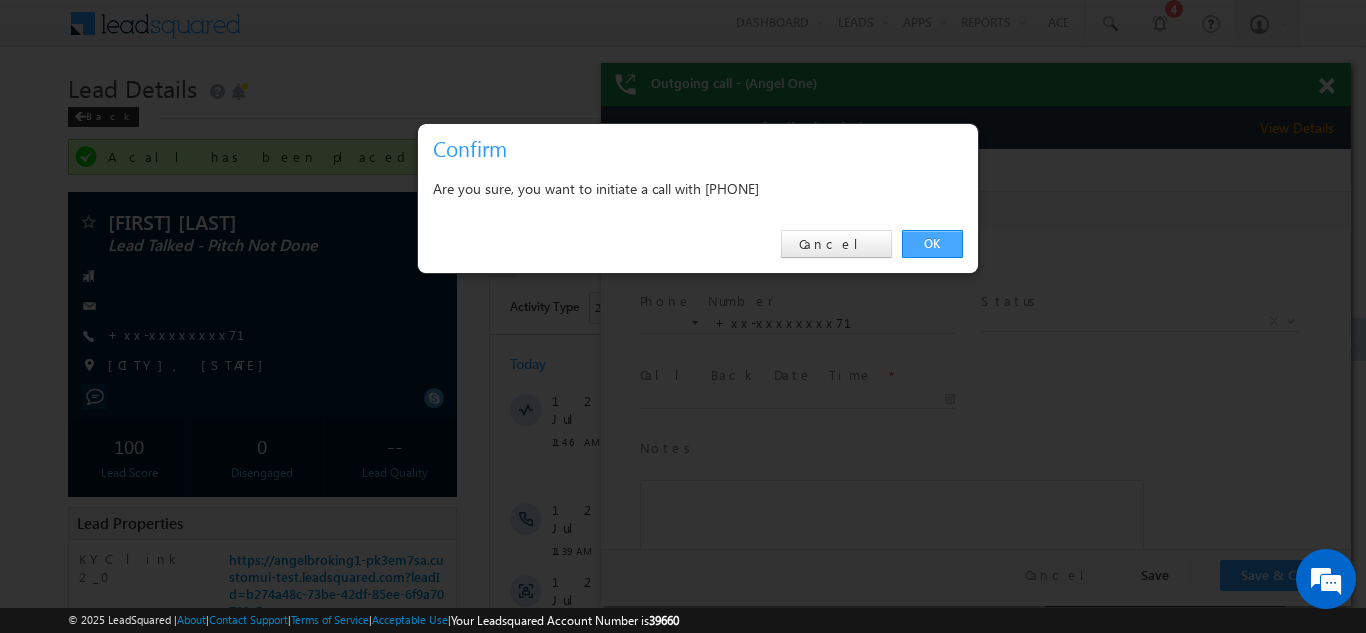 click on "OK" at bounding box center [932, 244] 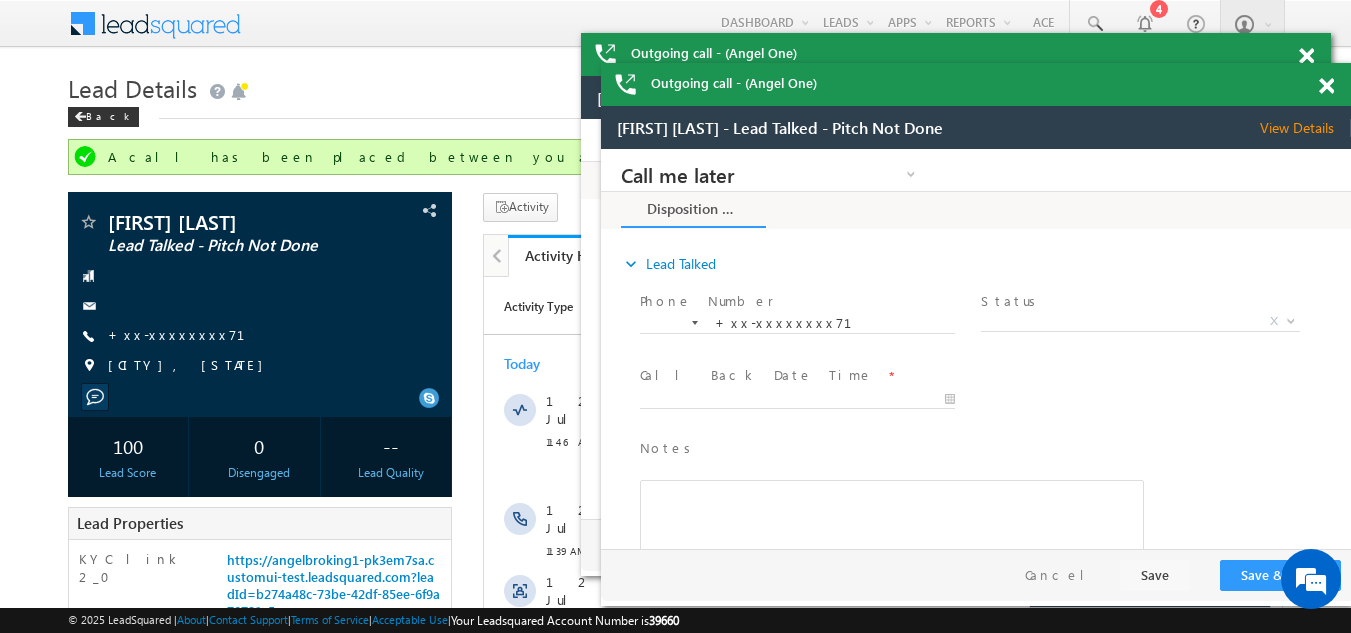 scroll, scrollTop: 0, scrollLeft: 0, axis: both 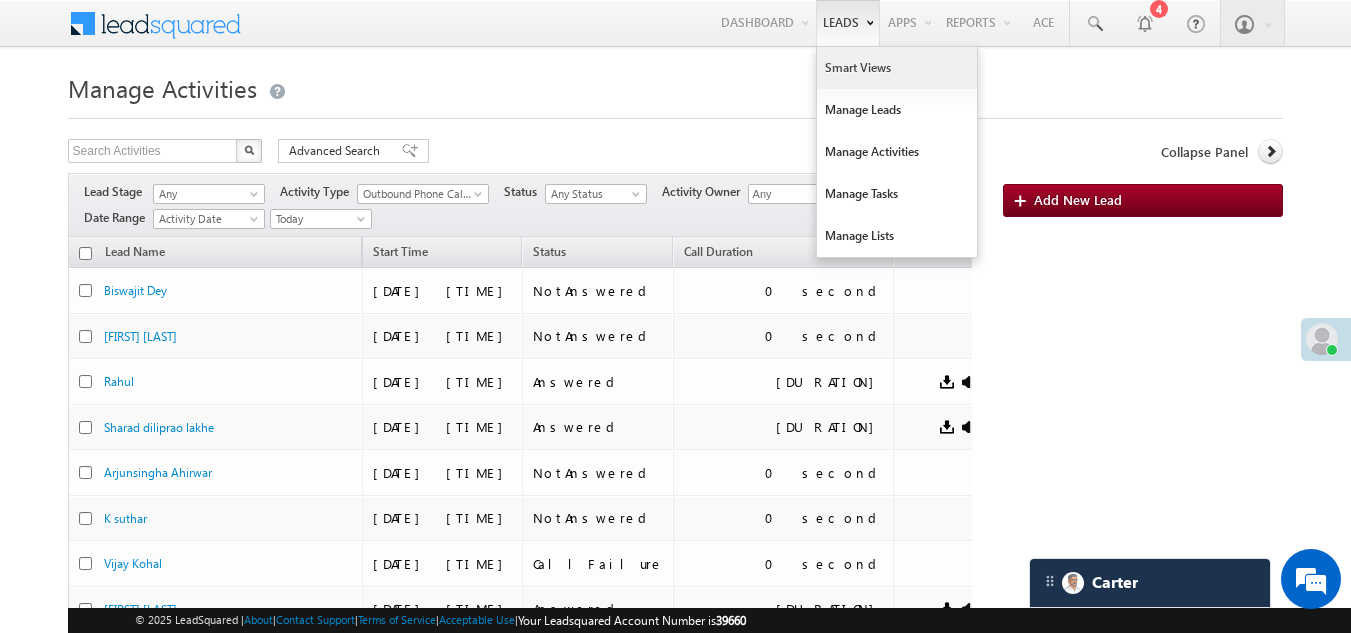 click on "Smart Views" at bounding box center (897, 68) 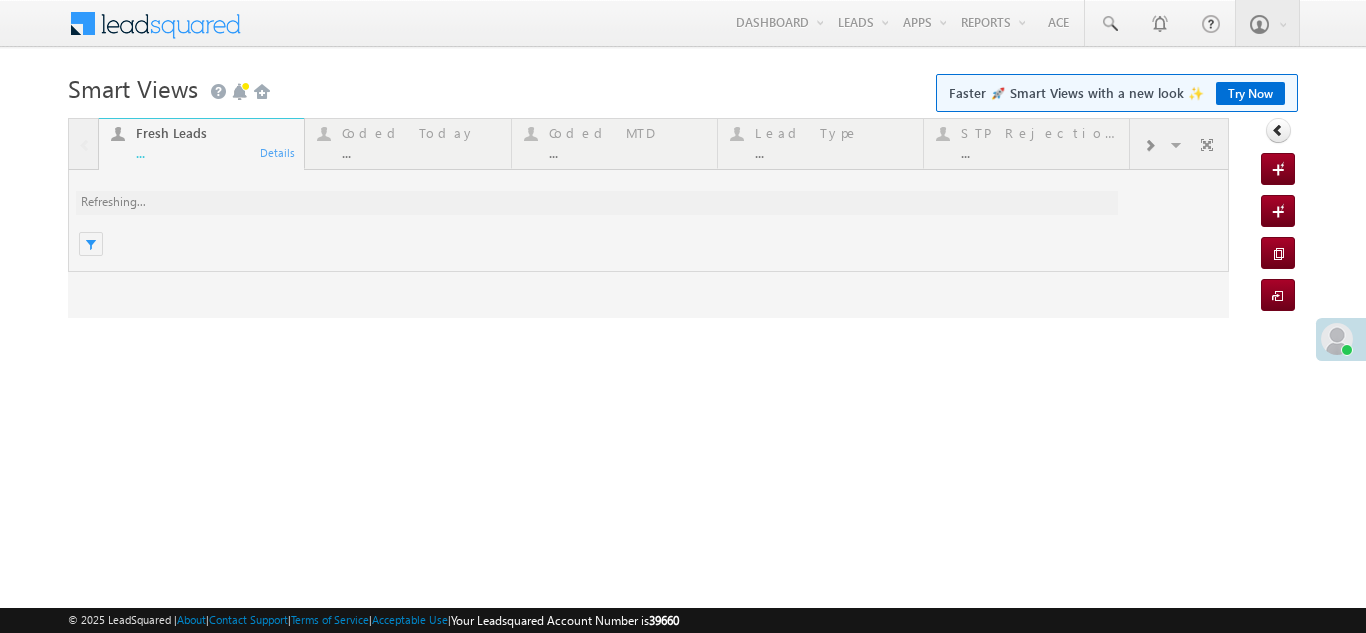 scroll, scrollTop: 0, scrollLeft: 0, axis: both 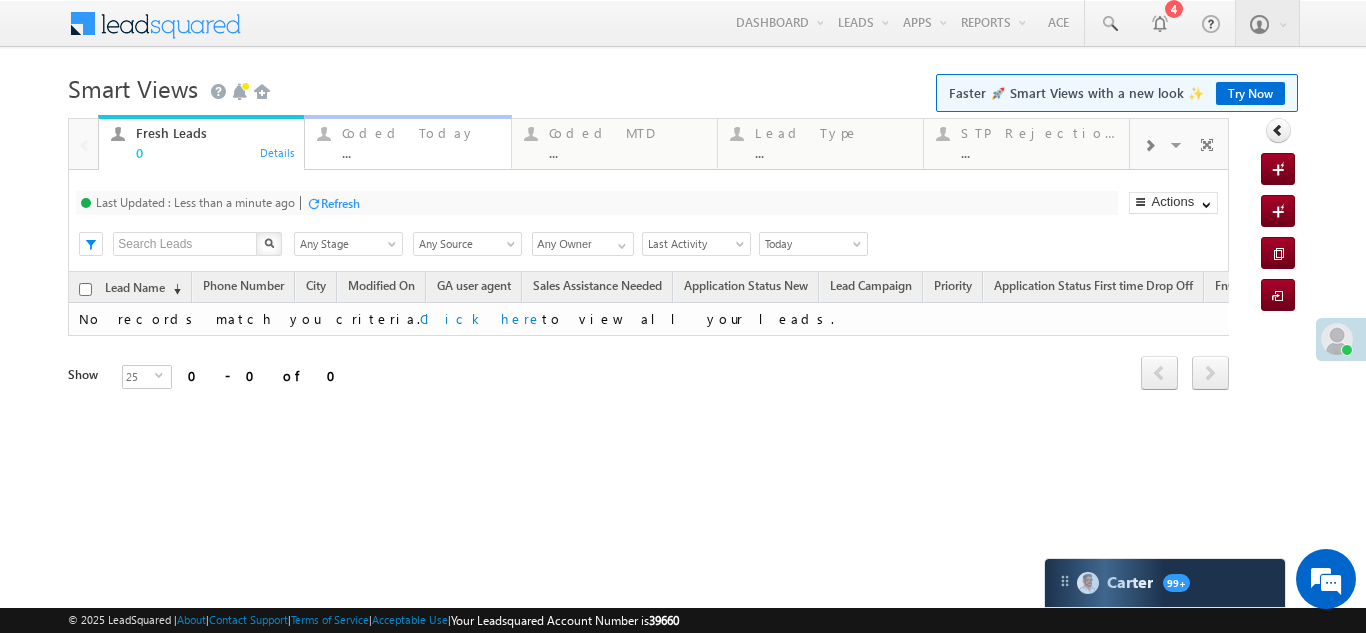 click on "Coded Today" at bounding box center (420, 133) 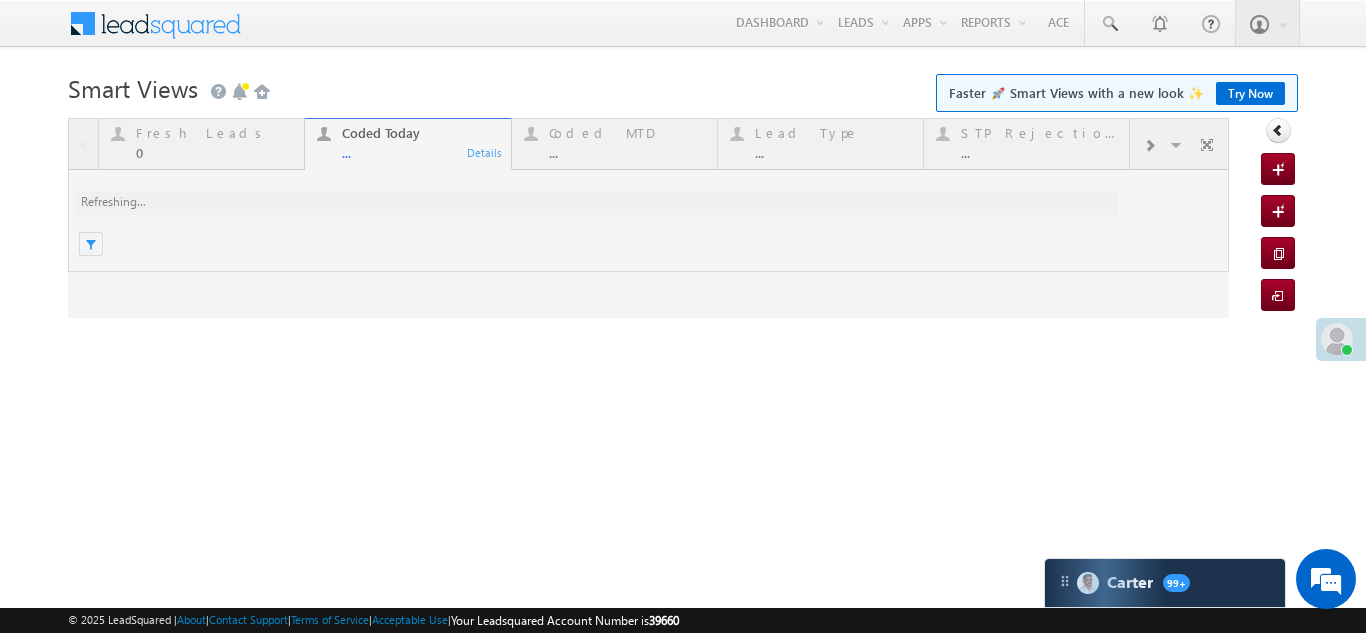 scroll, scrollTop: 0, scrollLeft: 0, axis: both 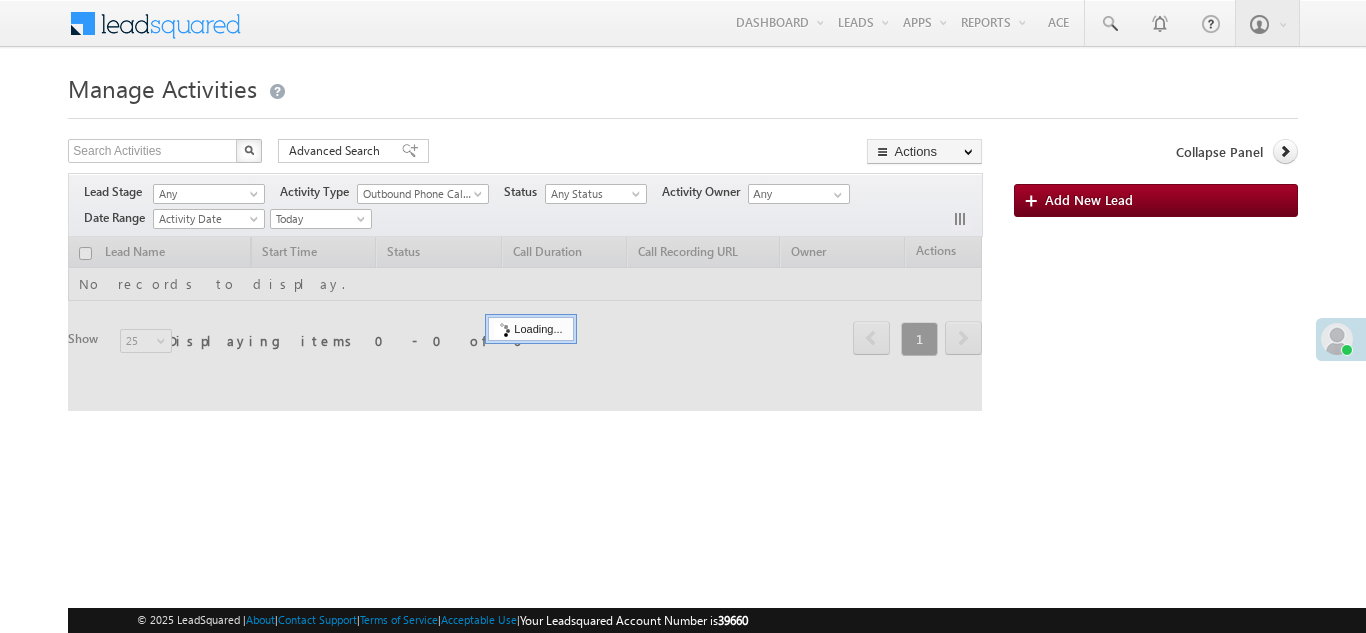 click at bounding box center [1337, 339] 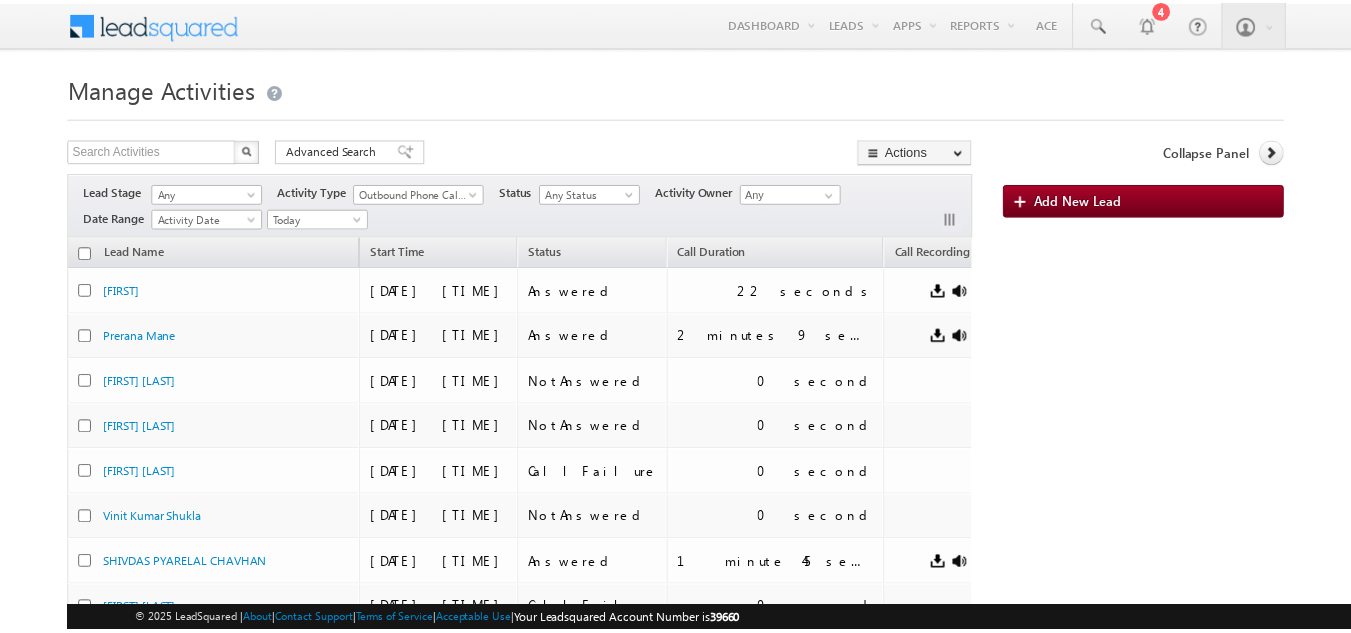 scroll, scrollTop: 948, scrollLeft: 0, axis: vertical 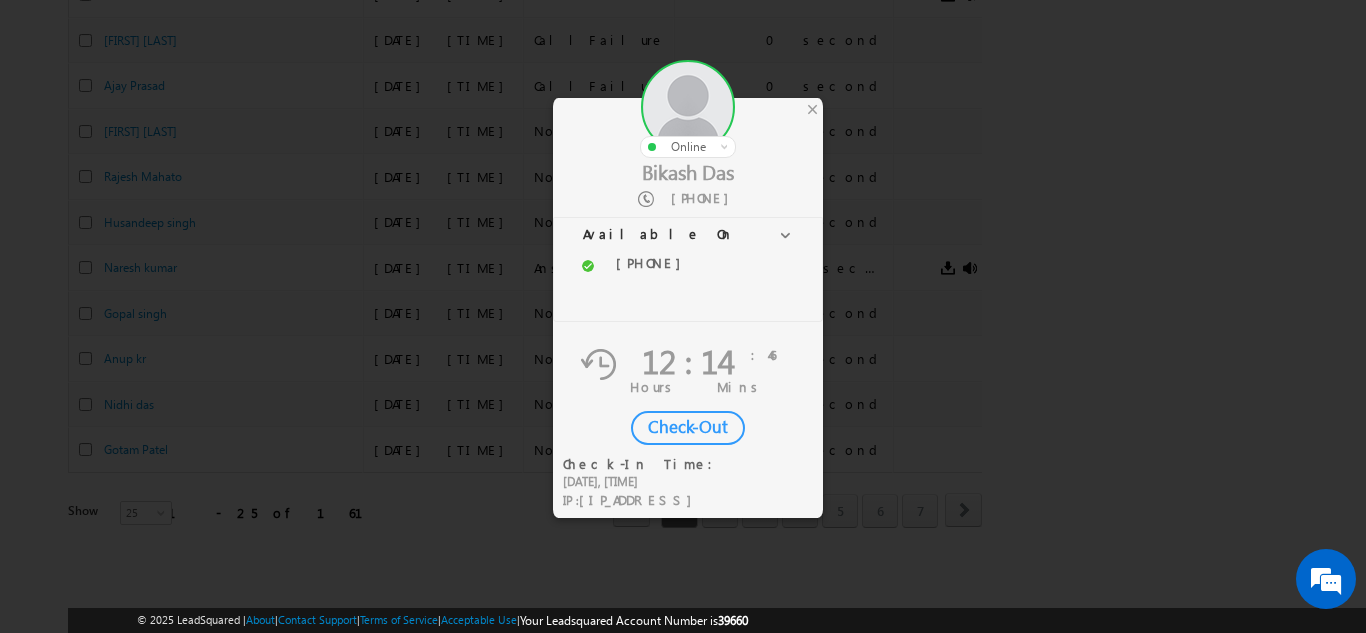 click on "Check-Out" at bounding box center [688, 428] 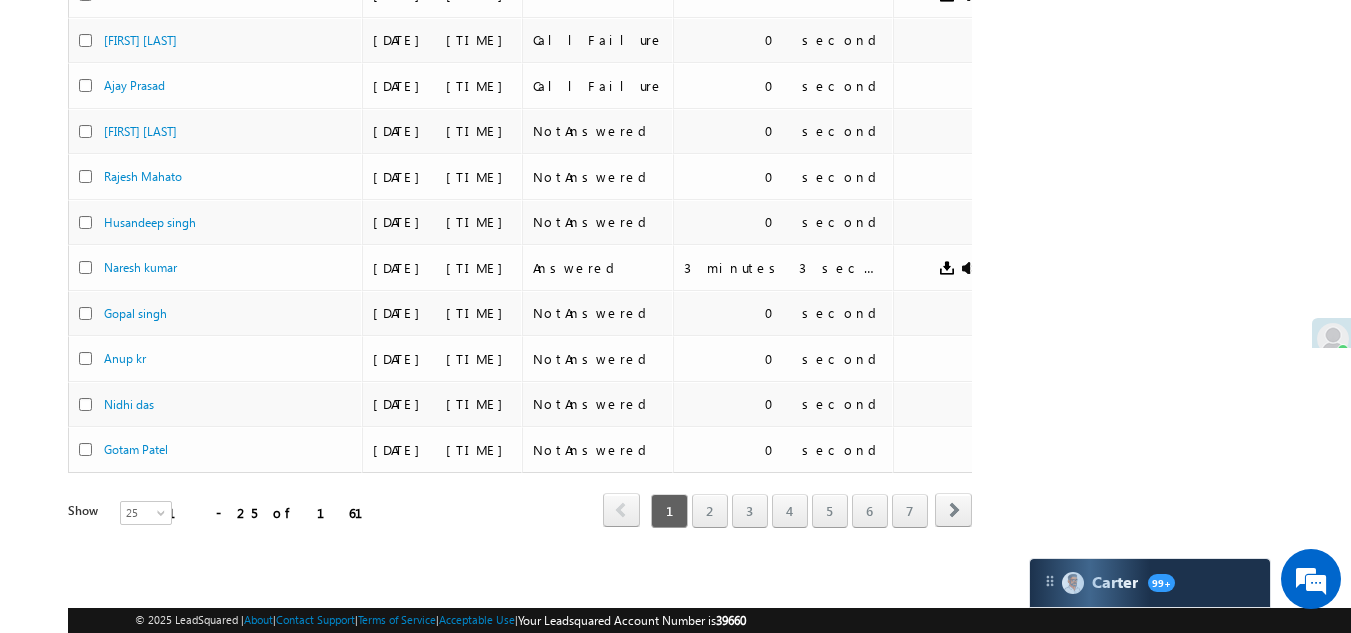 scroll, scrollTop: 0, scrollLeft: 0, axis: both 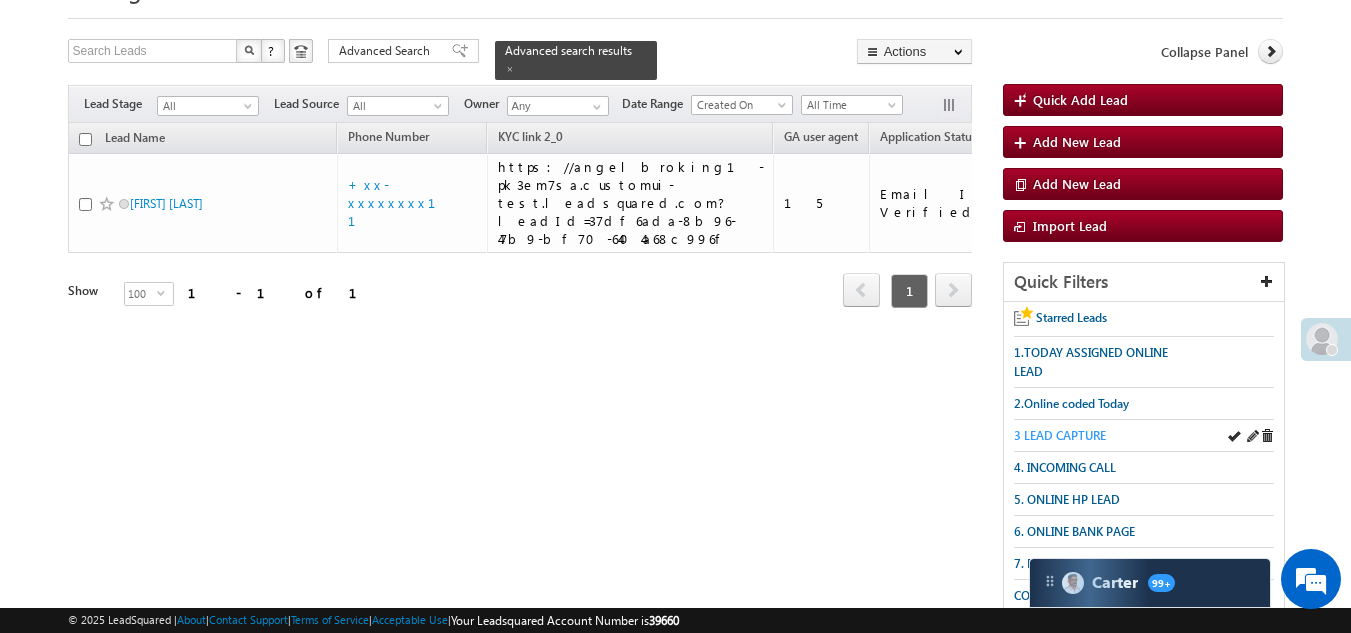 click on "3 LEAD CAPTURE" at bounding box center [1060, 435] 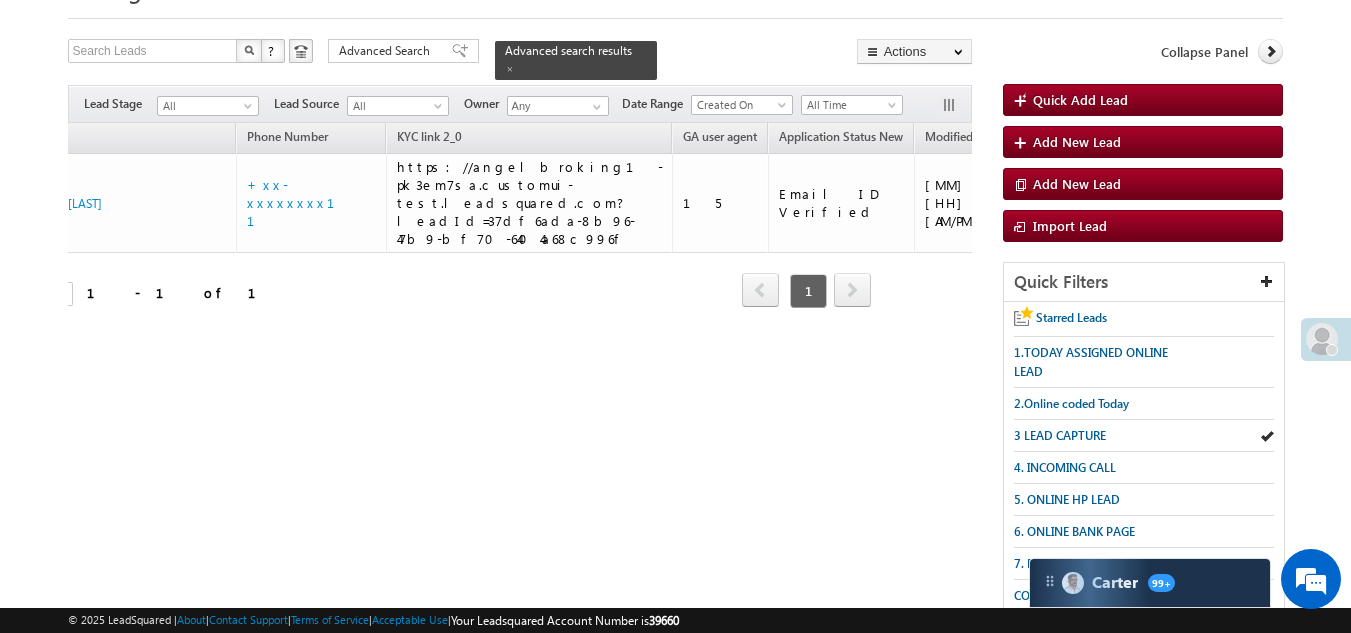 scroll, scrollTop: 0, scrollLeft: 0, axis: both 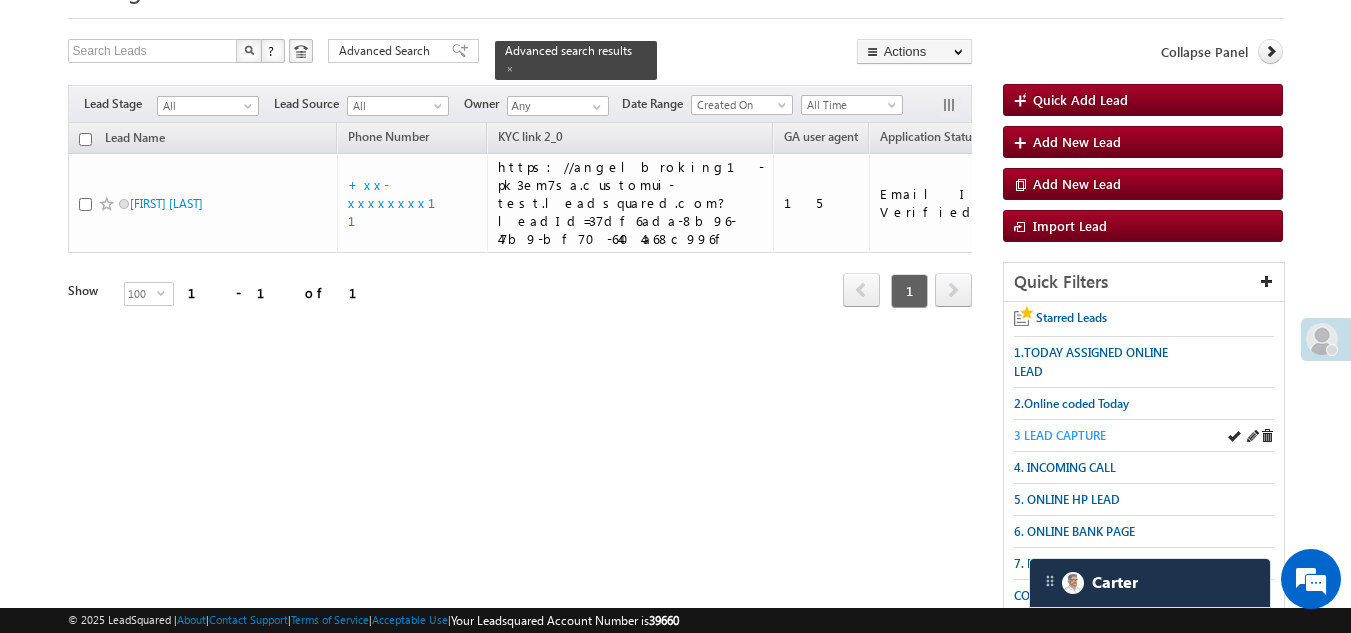 click on "3 LEAD CAPTURE" at bounding box center [1060, 435] 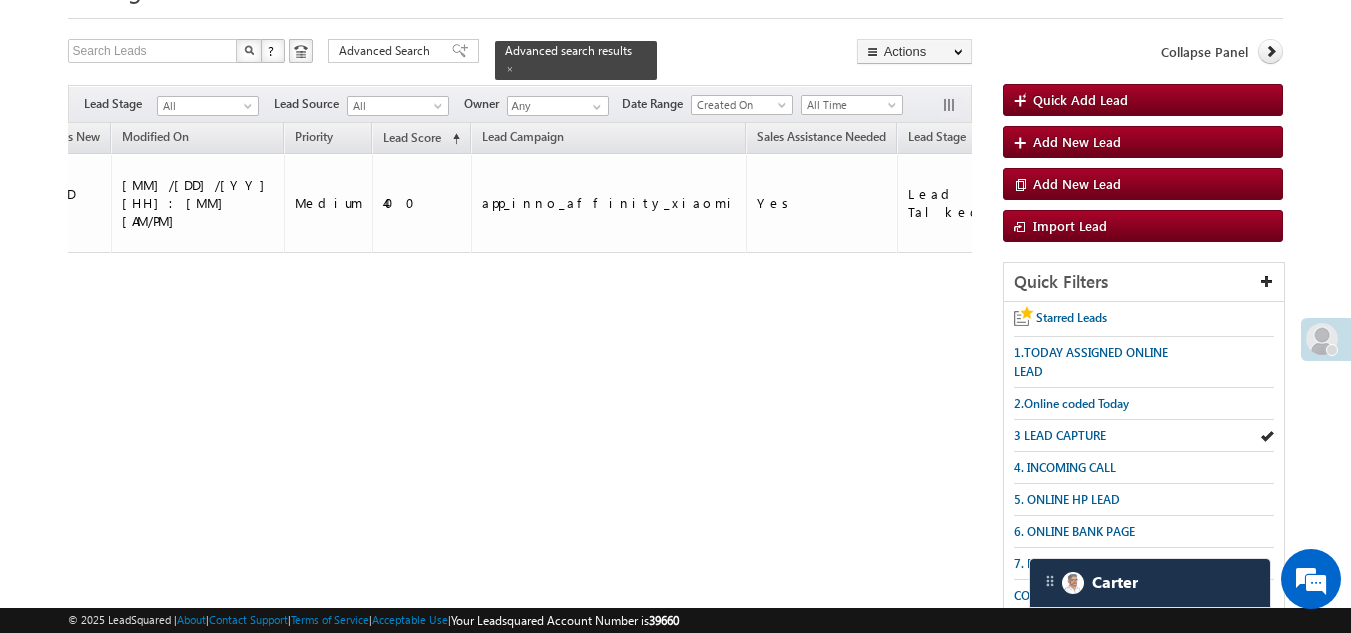 scroll, scrollTop: 0, scrollLeft: 0, axis: both 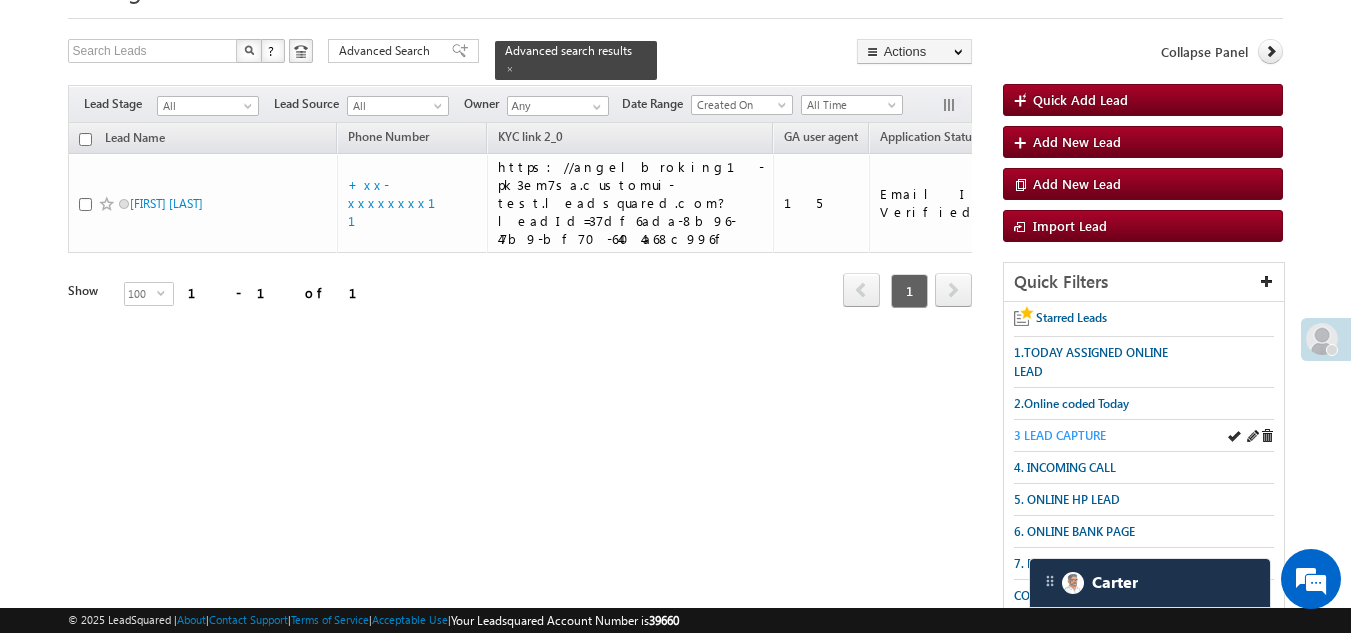 click on "3 LEAD CAPTURE" at bounding box center (1060, 435) 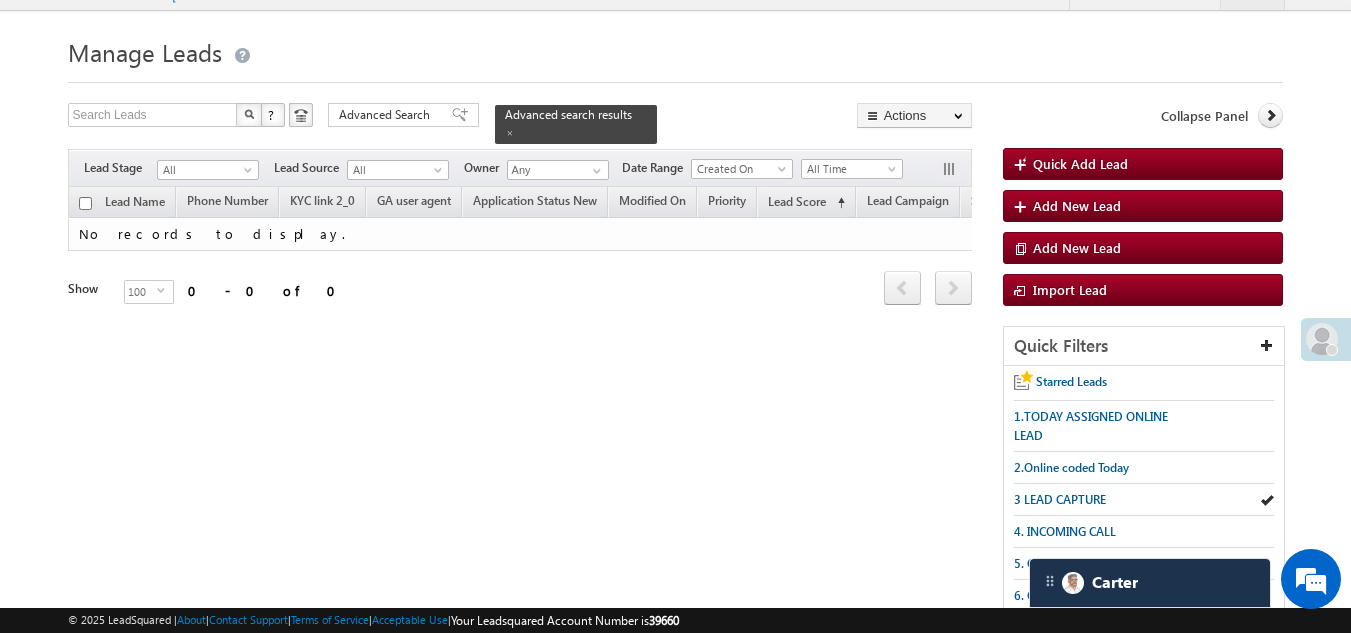 scroll, scrollTop: 0, scrollLeft: 0, axis: both 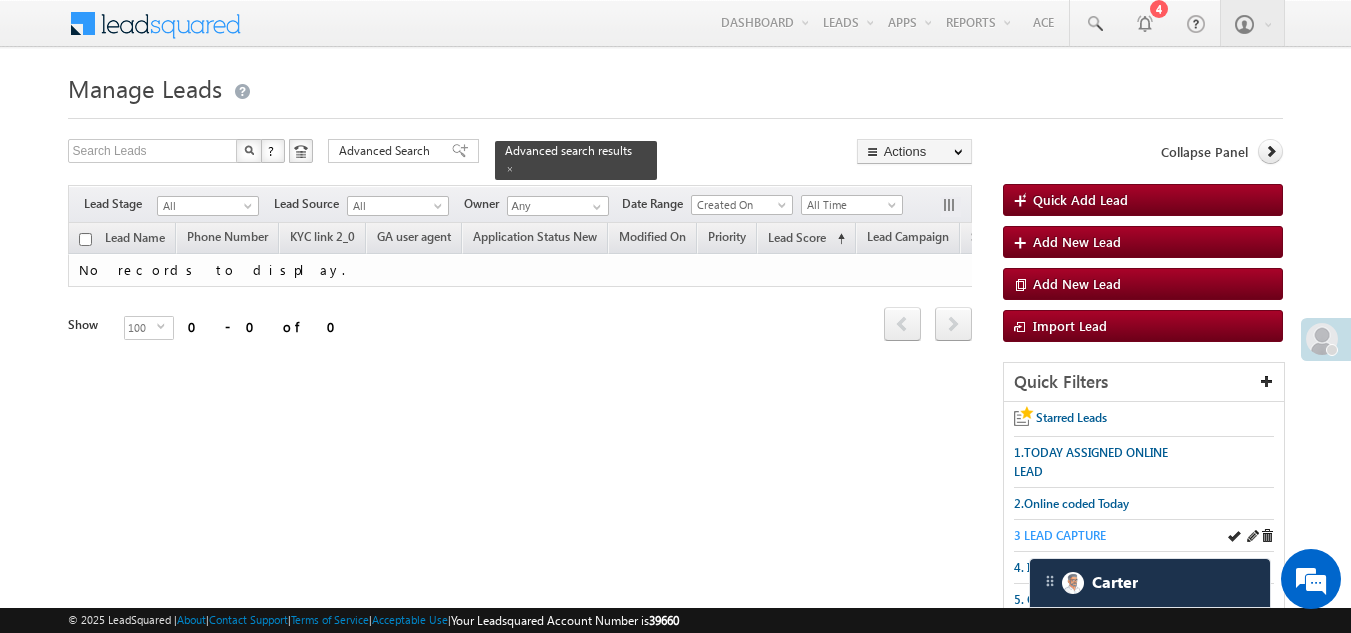 click on "3 LEAD CAPTURE" at bounding box center [1060, 535] 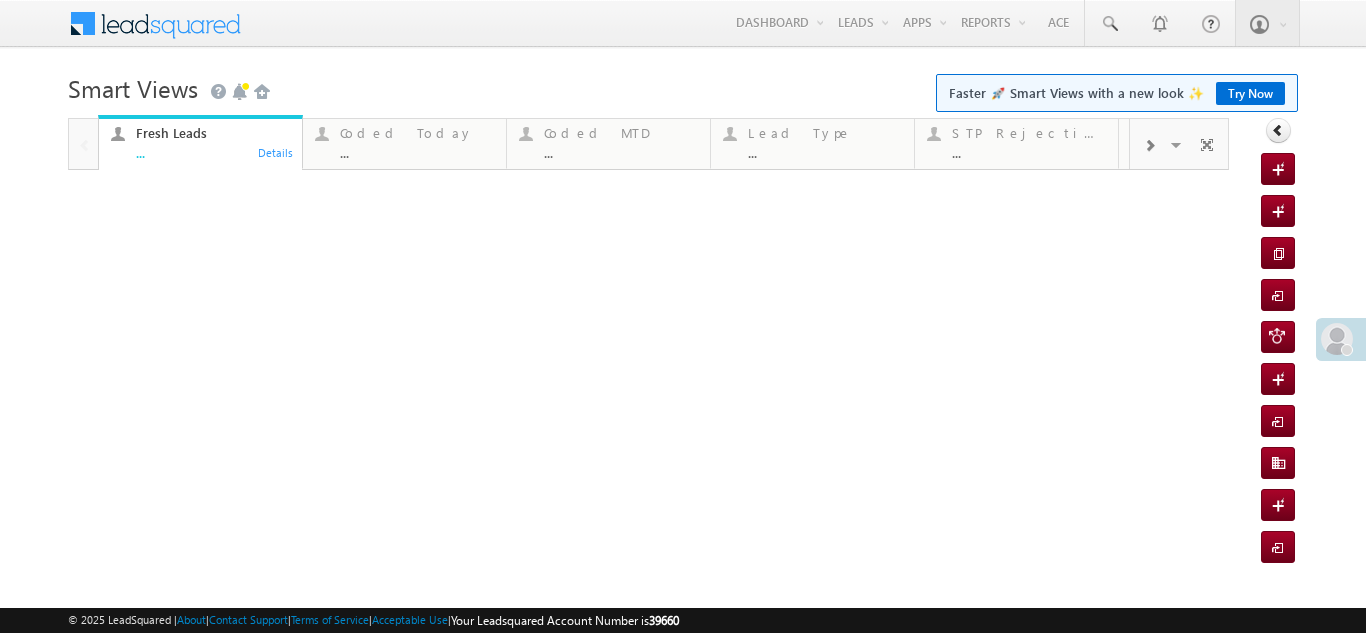 scroll, scrollTop: 0, scrollLeft: 0, axis: both 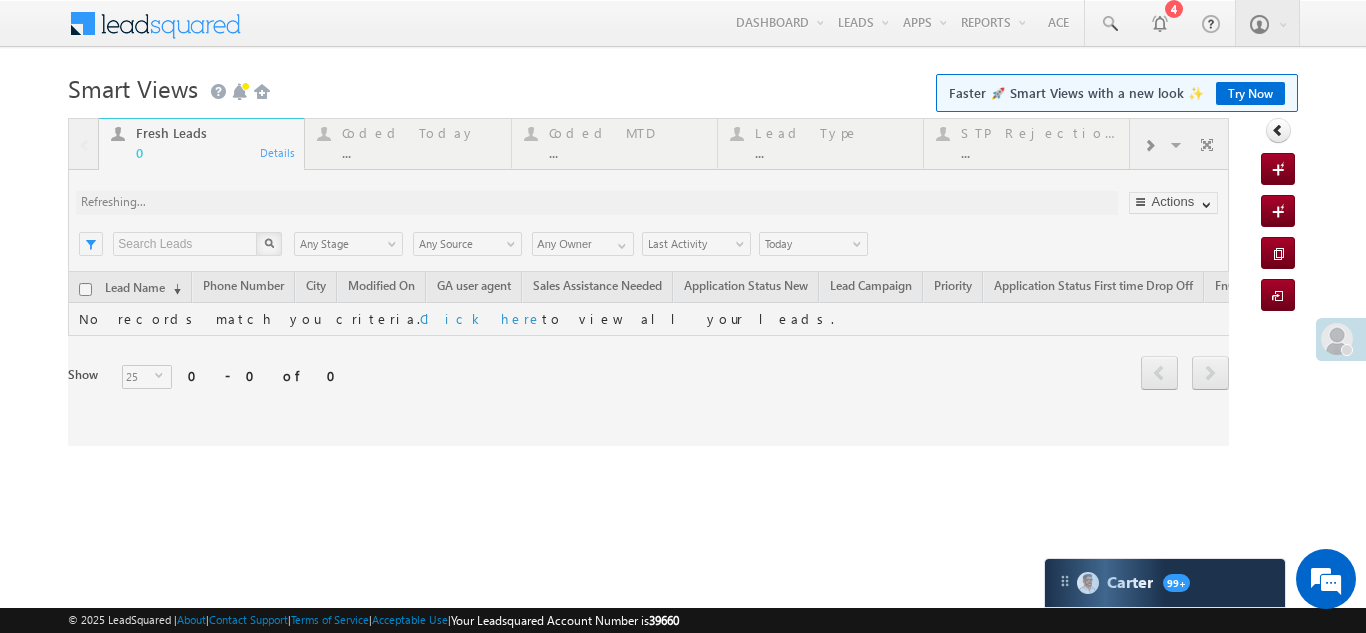 click at bounding box center [648, 282] 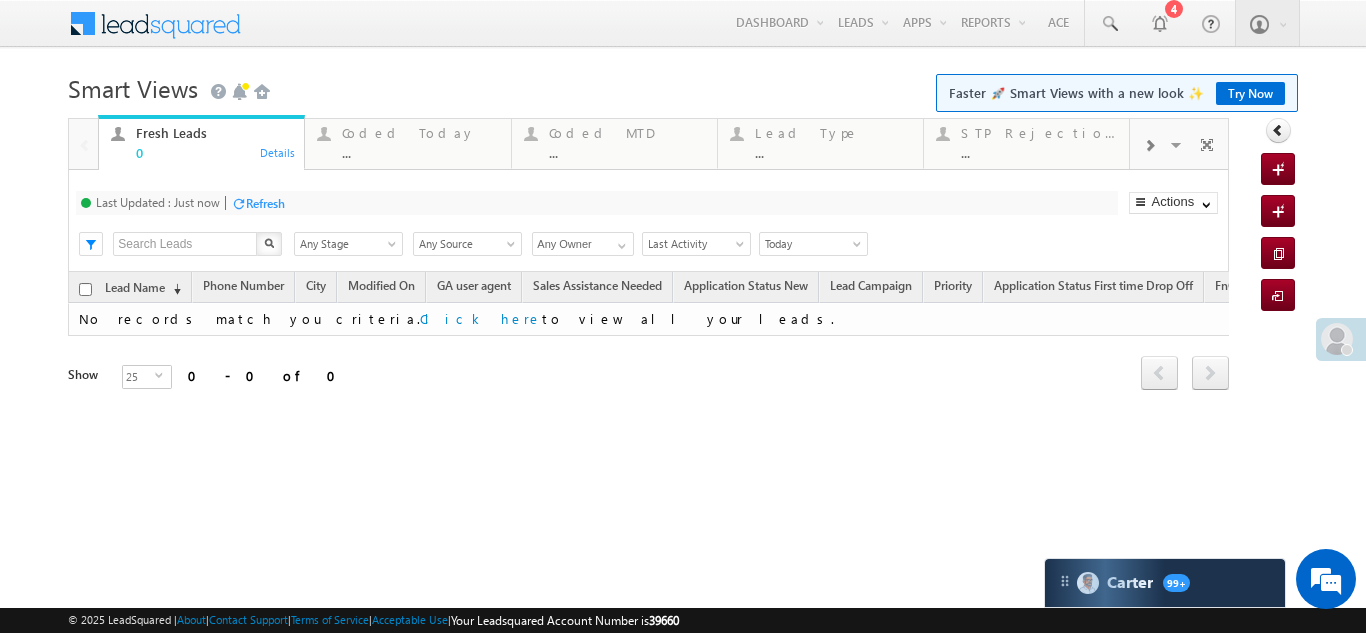 scroll, scrollTop: 0, scrollLeft: 0, axis: both 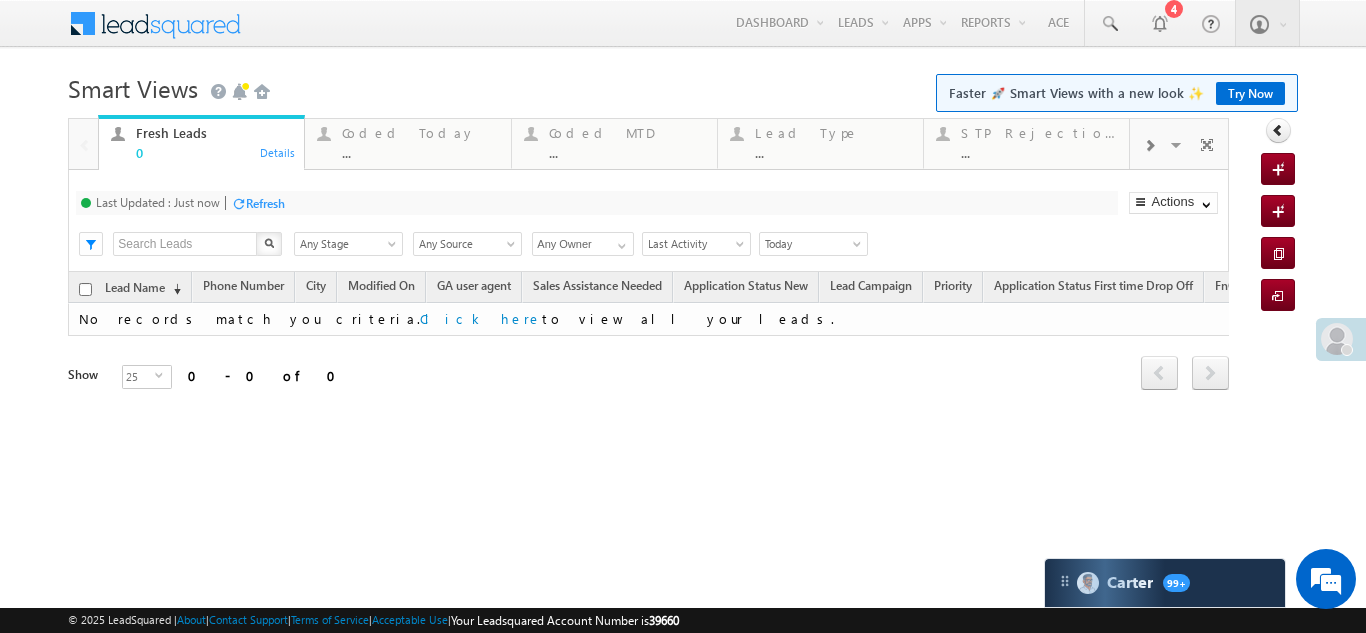 click on "Coded Today" at bounding box center [420, 133] 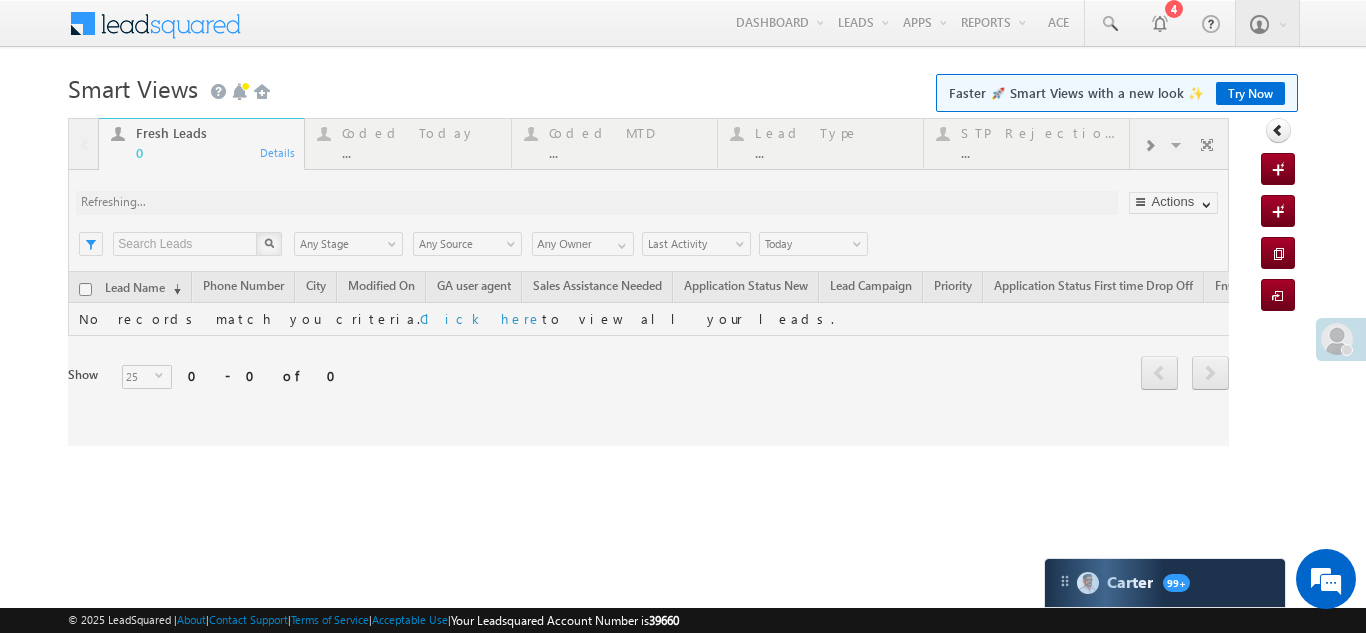 click at bounding box center [648, 282] 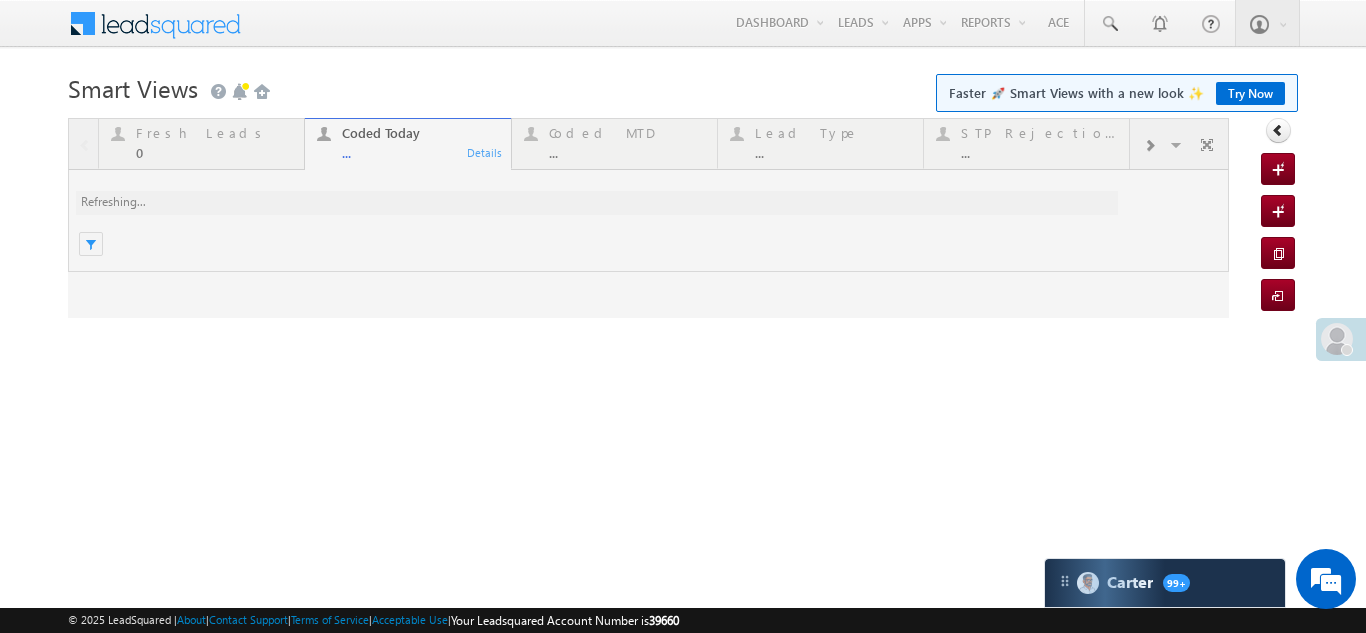 scroll, scrollTop: 0, scrollLeft: 0, axis: both 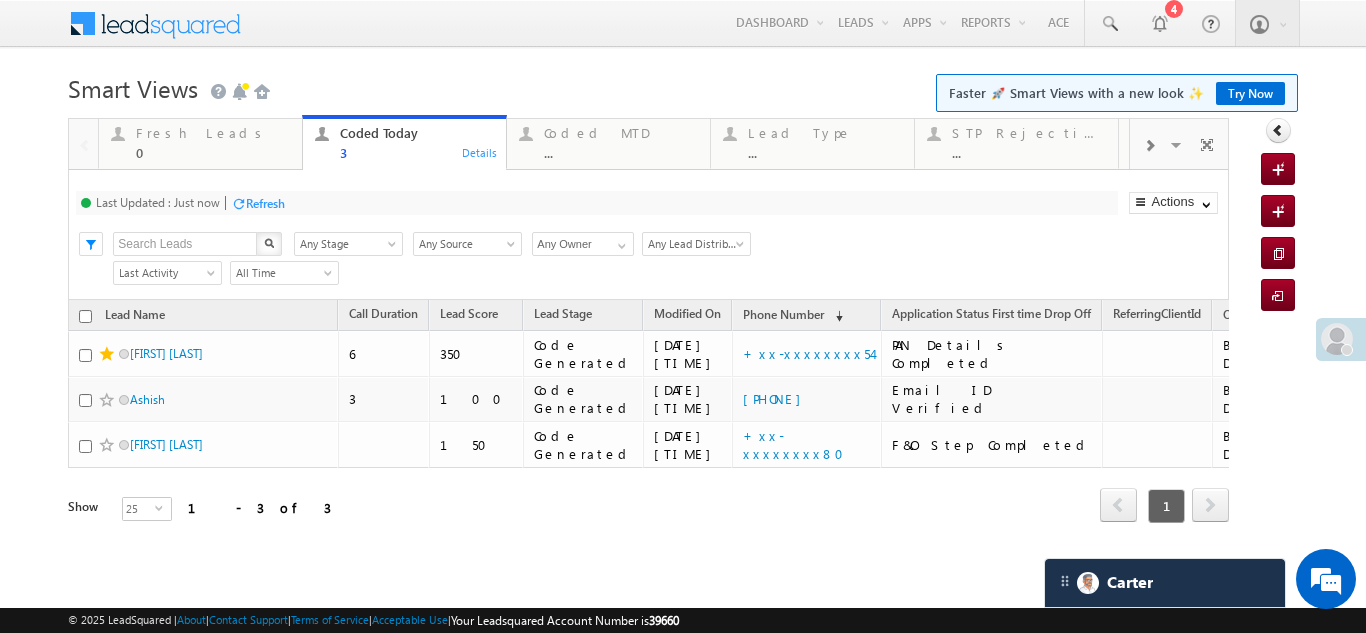 click on "Refresh" at bounding box center [265, 203] 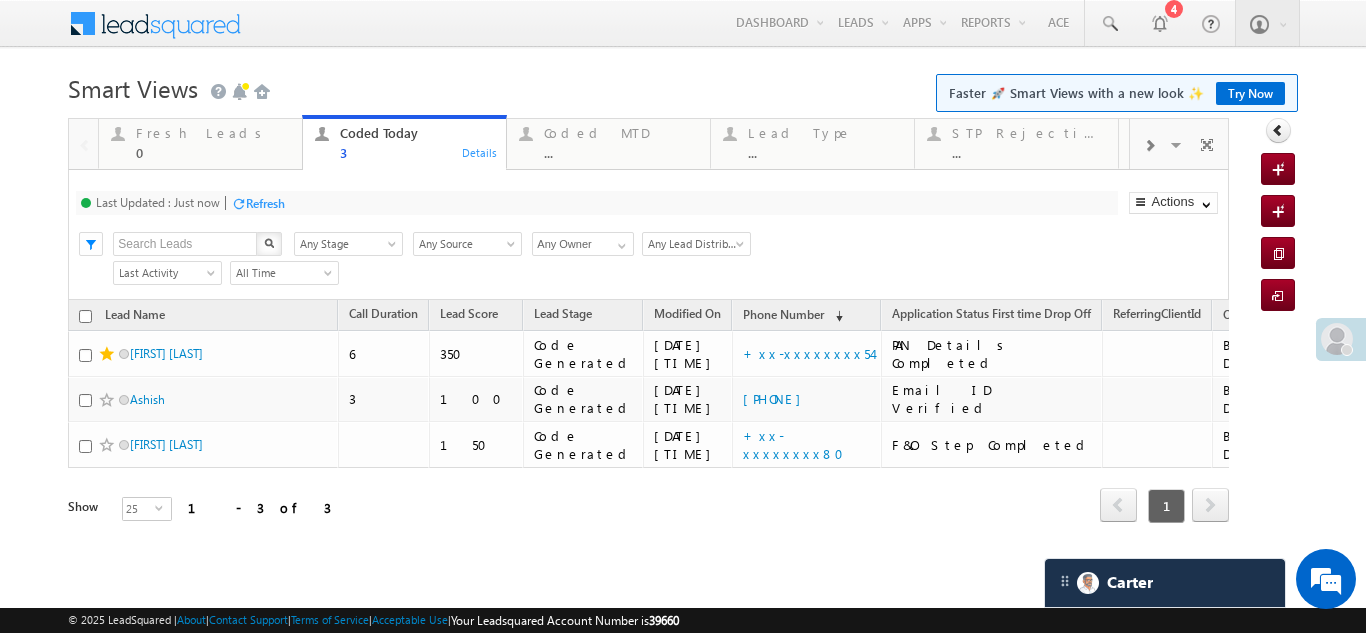 click on "Refresh" at bounding box center [265, 203] 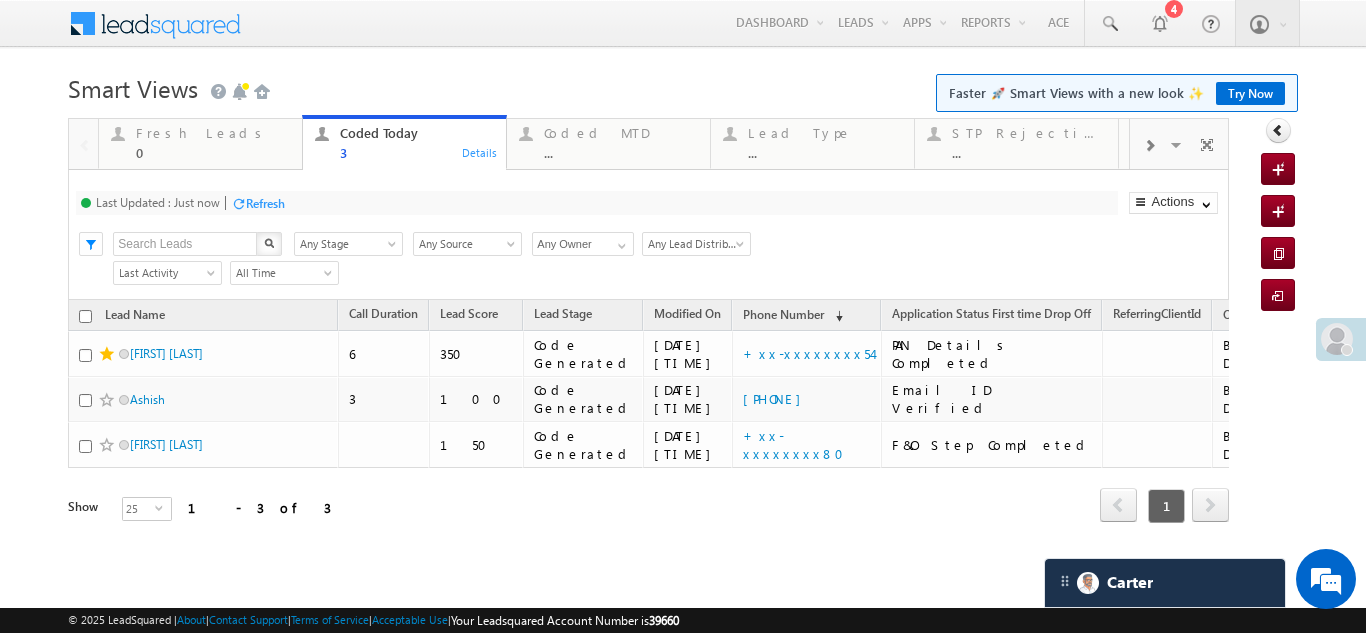 click on "Refresh" at bounding box center [265, 203] 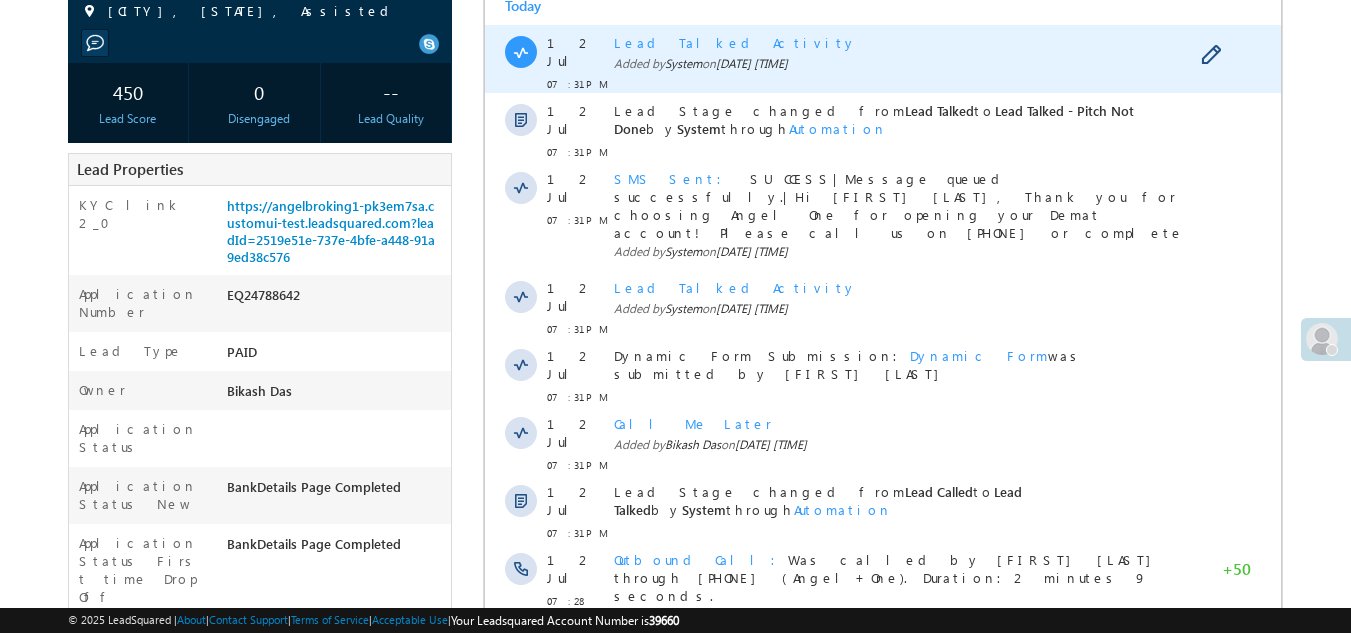 scroll, scrollTop: 0, scrollLeft: 0, axis: both 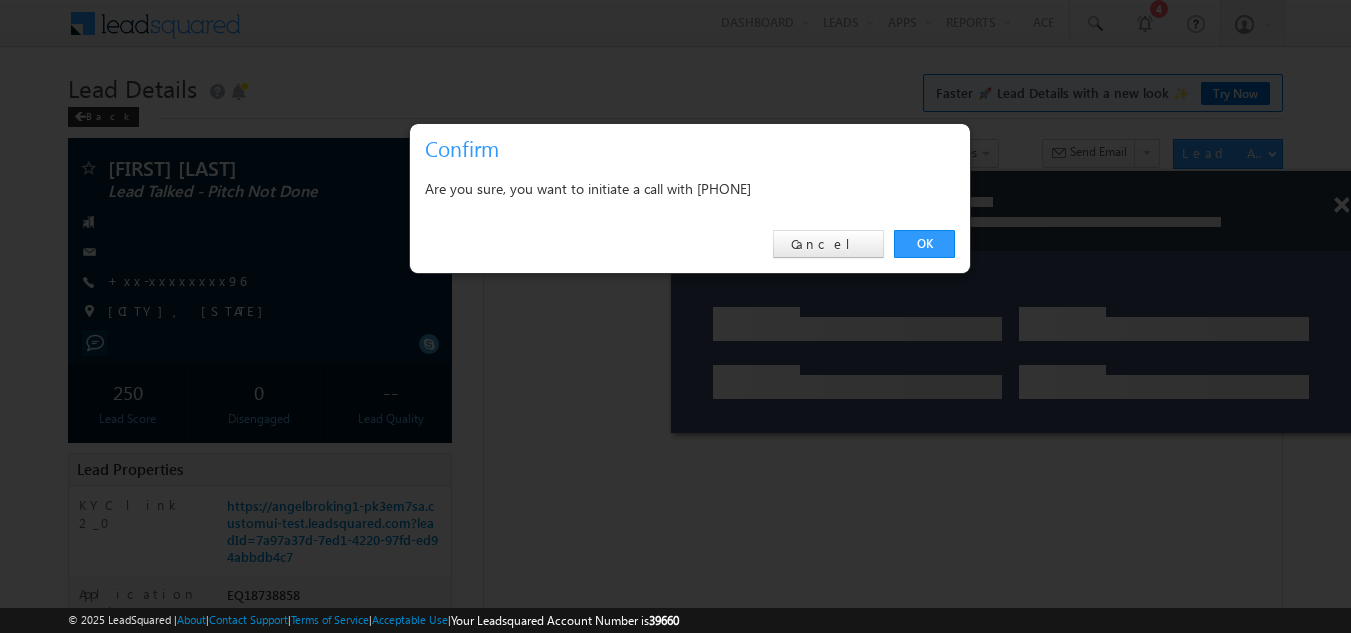 click on "OK" at bounding box center [924, 244] 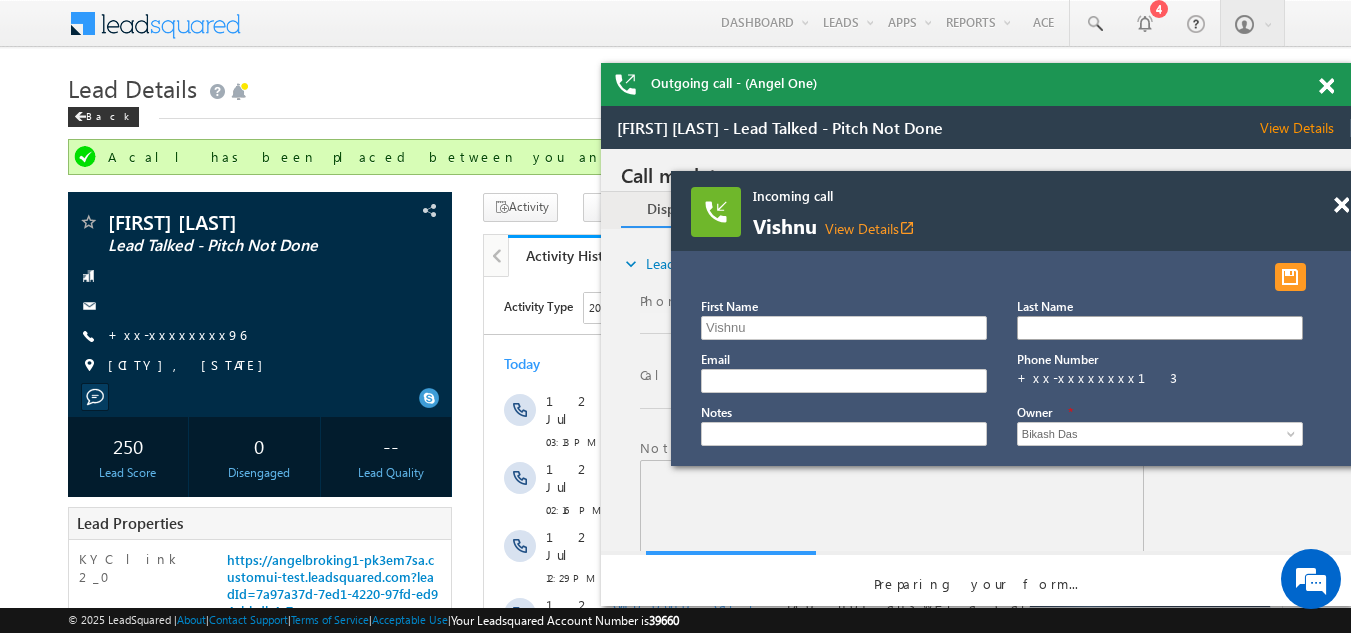 scroll, scrollTop: 0, scrollLeft: 0, axis: both 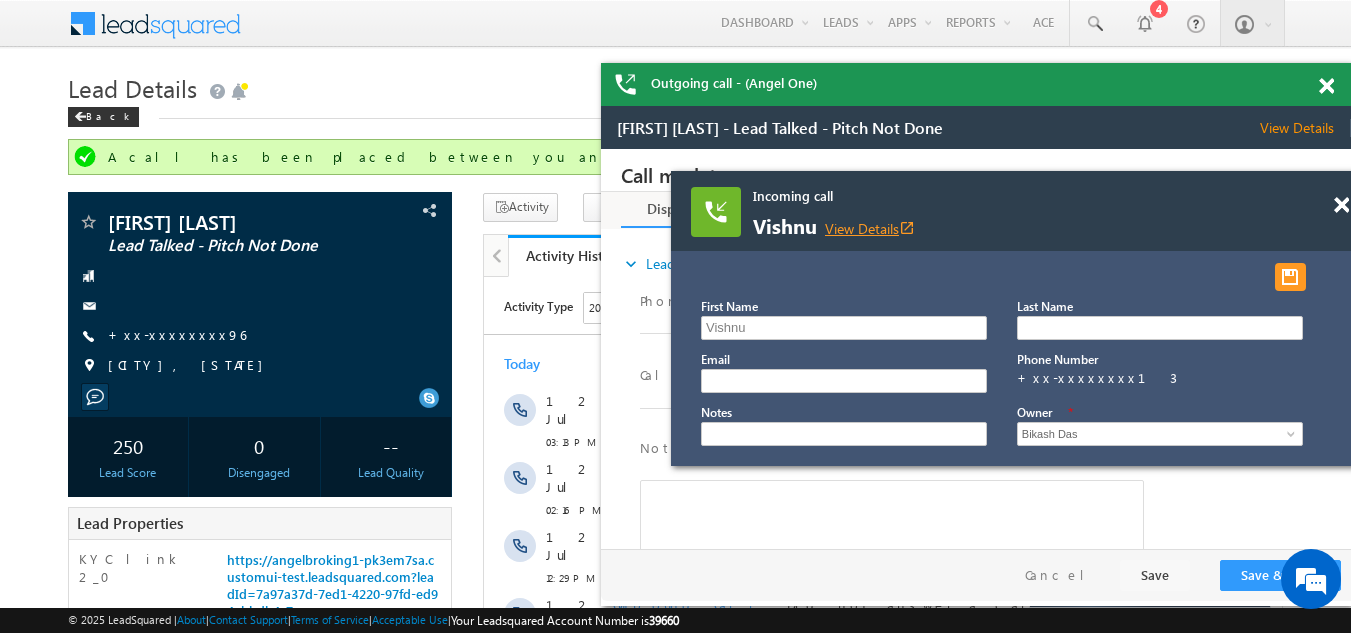 click on "View Details  open_in_new" at bounding box center (870, 228) 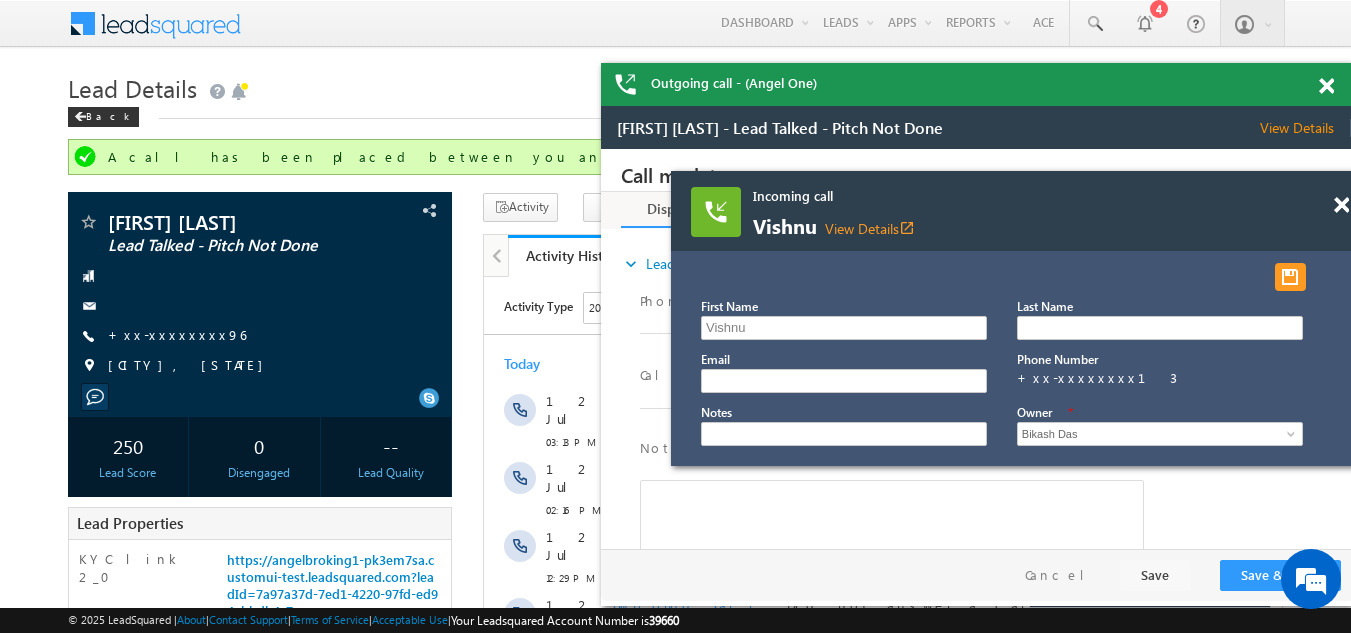 click on "Incoming call  [FIRST]   View Details  open_in_new" at bounding box center [976, 84] 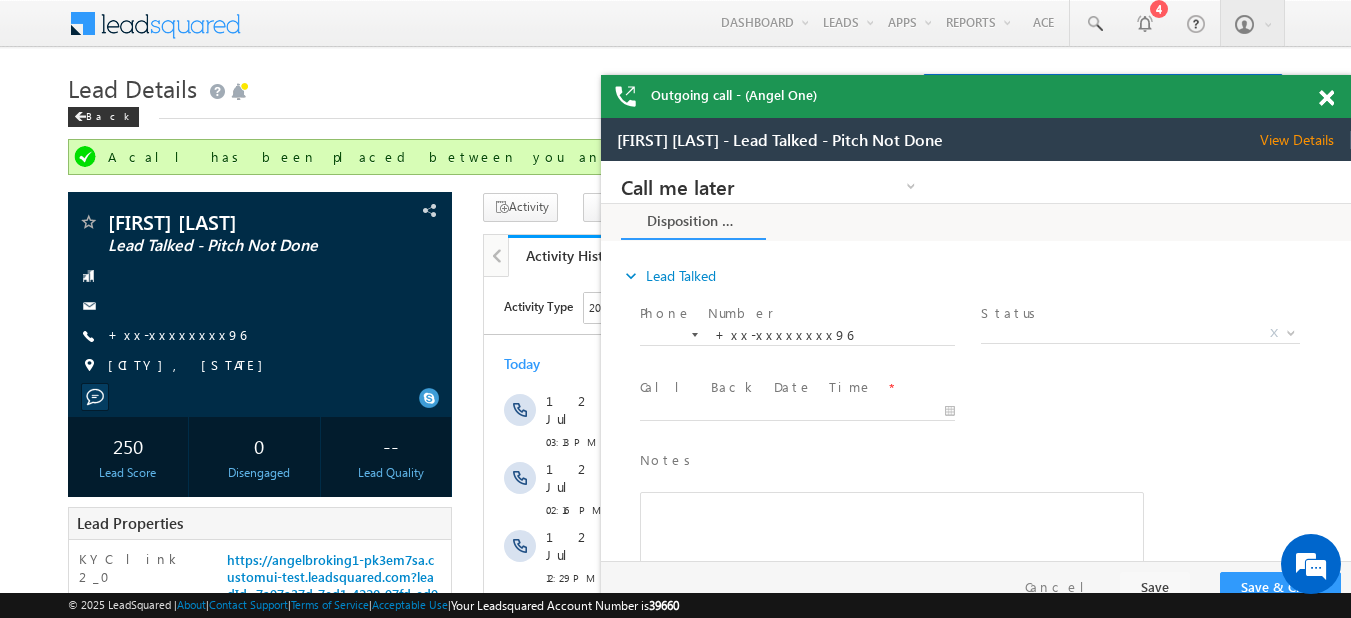 drag, startPoint x: 1821, startPoint y: 272, endPoint x: 796, endPoint y: 153, distance: 1031.8846 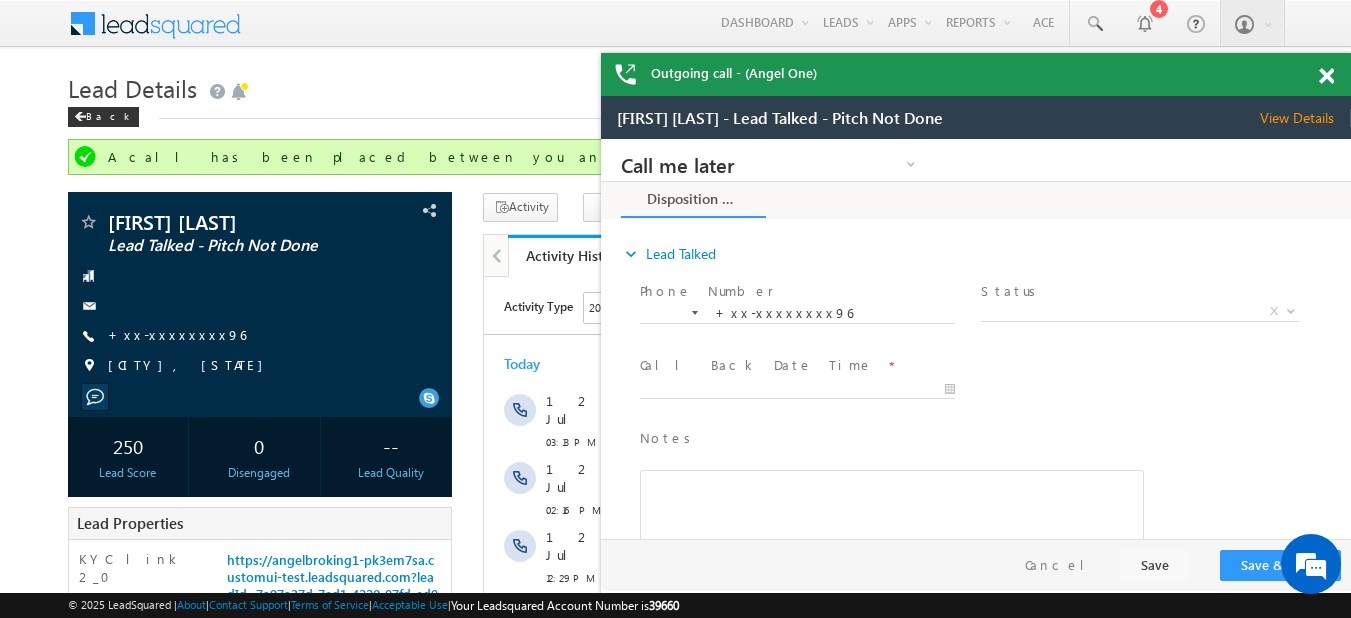 click at bounding box center (1337, 72) 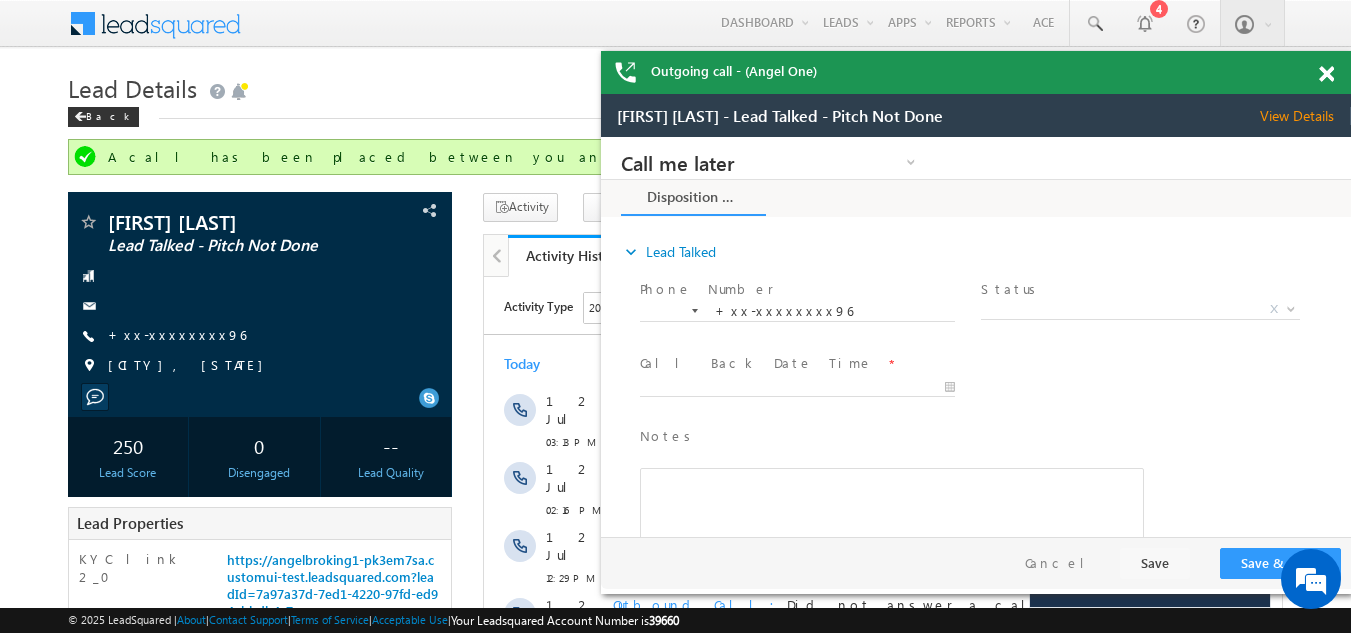 click at bounding box center (1326, 74) 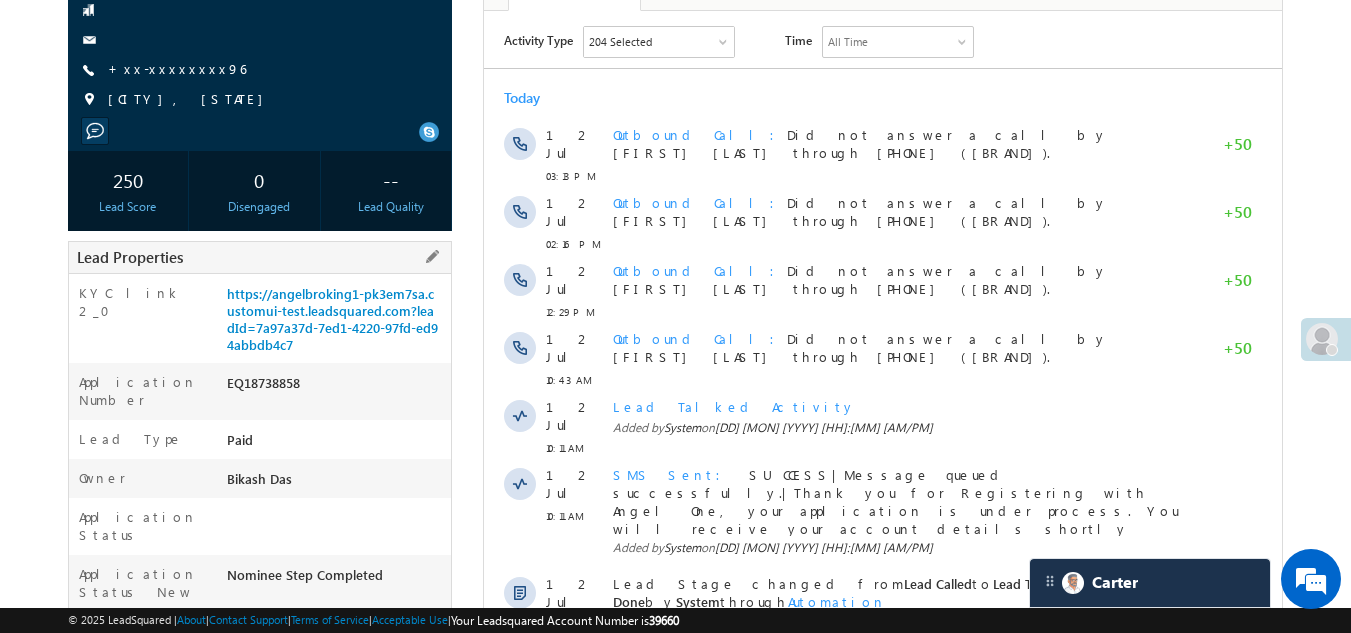 scroll, scrollTop: 0, scrollLeft: 0, axis: both 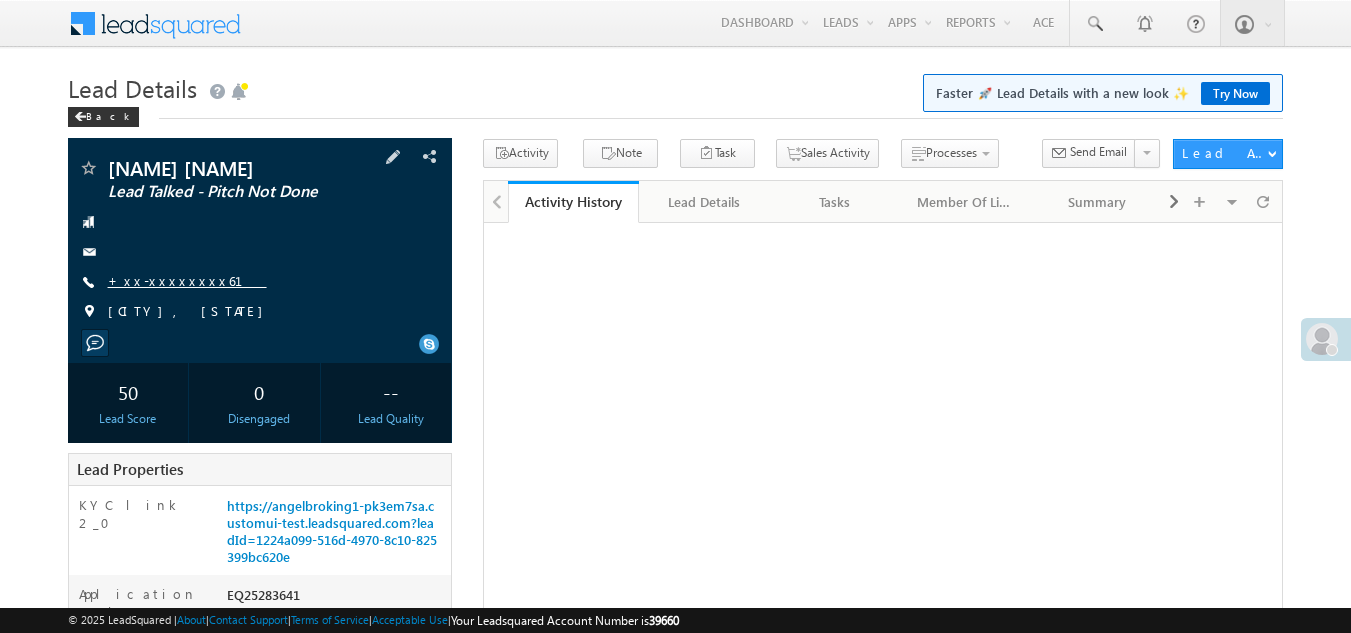 click on "+xx-xxxxxxxx61" at bounding box center (187, 280) 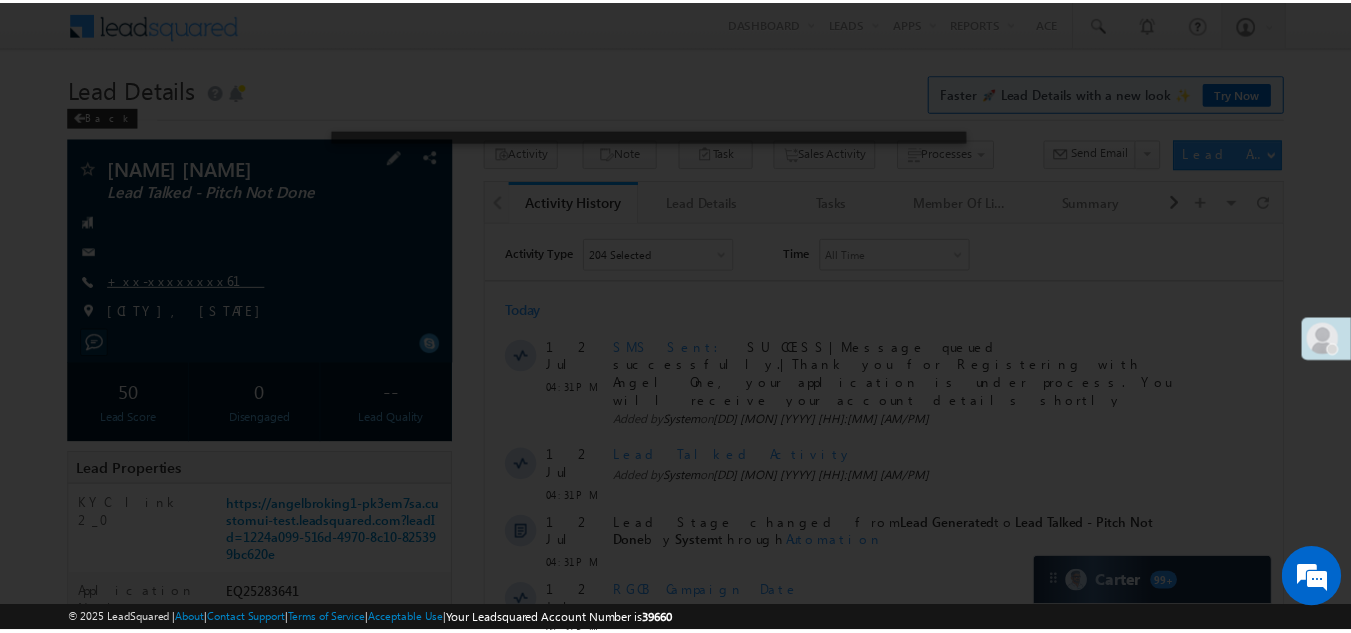 scroll, scrollTop: 0, scrollLeft: 0, axis: both 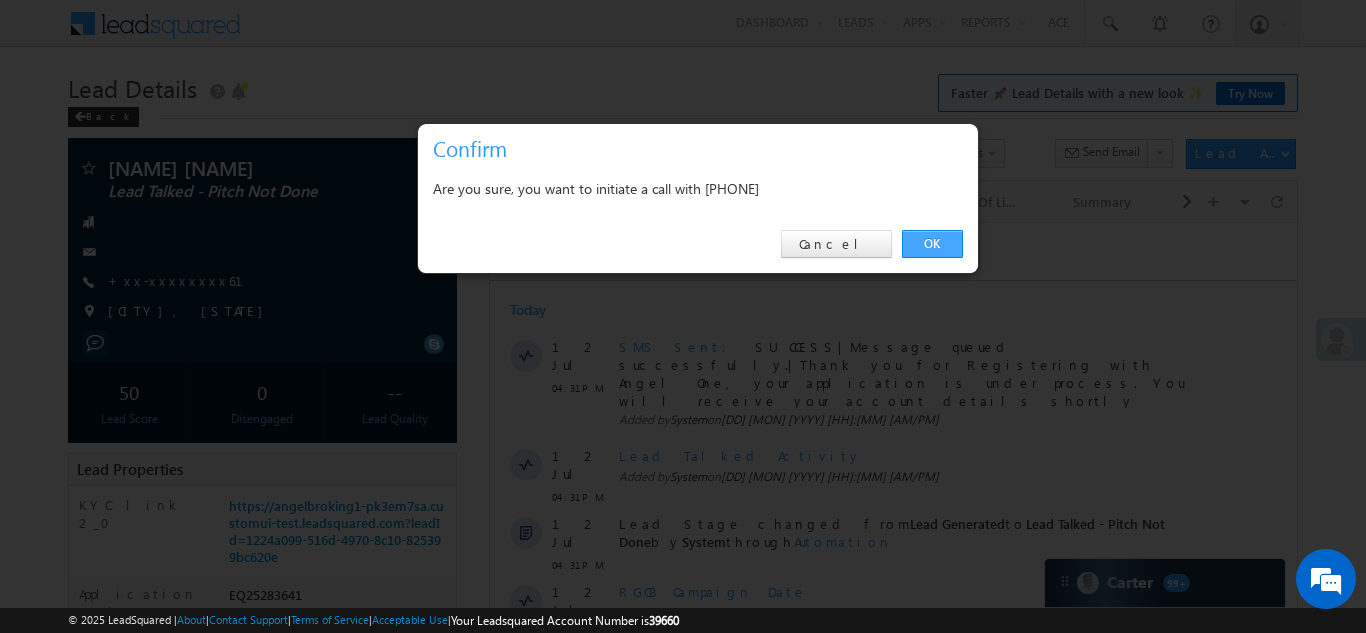 drag, startPoint x: 924, startPoint y: 243, endPoint x: 439, endPoint y: 17, distance: 535.07104 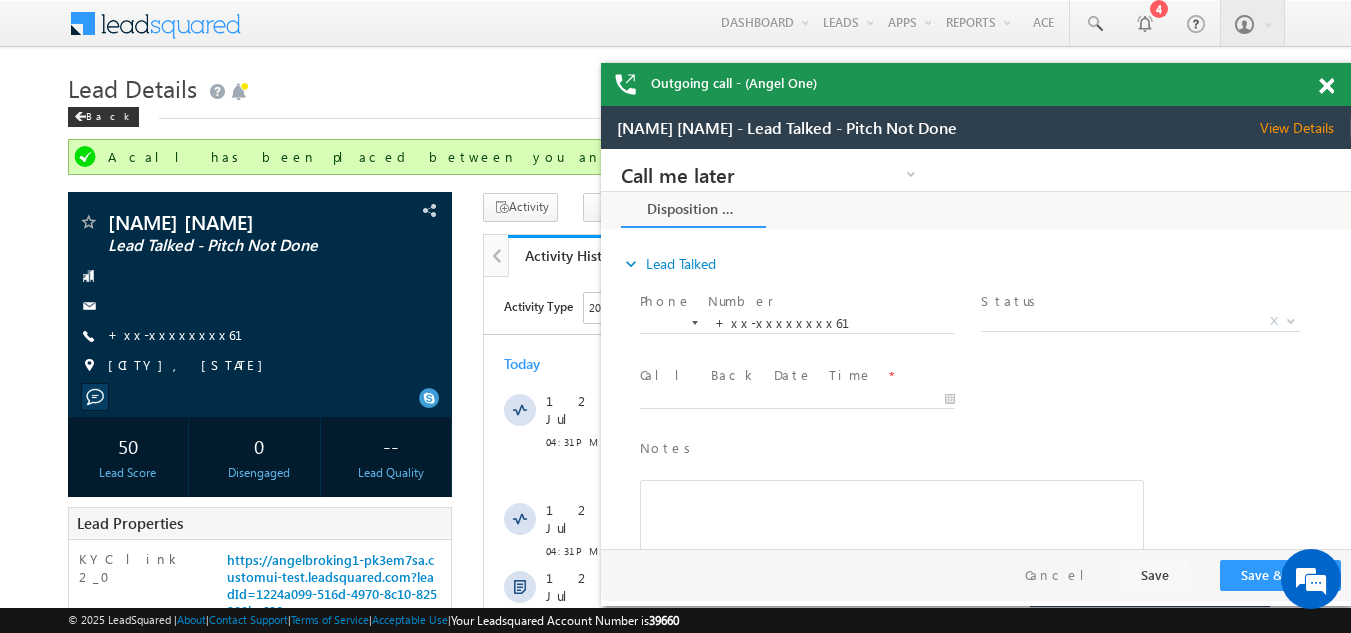scroll, scrollTop: 0, scrollLeft: 0, axis: both 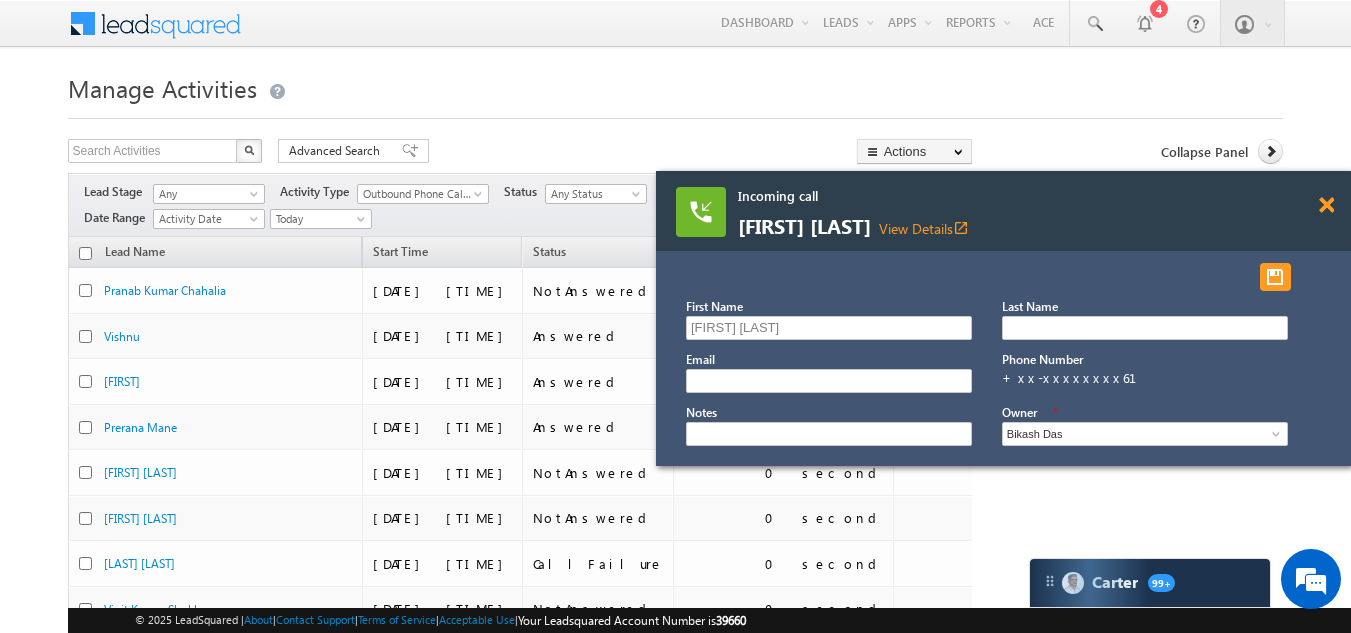 click at bounding box center [1326, 205] 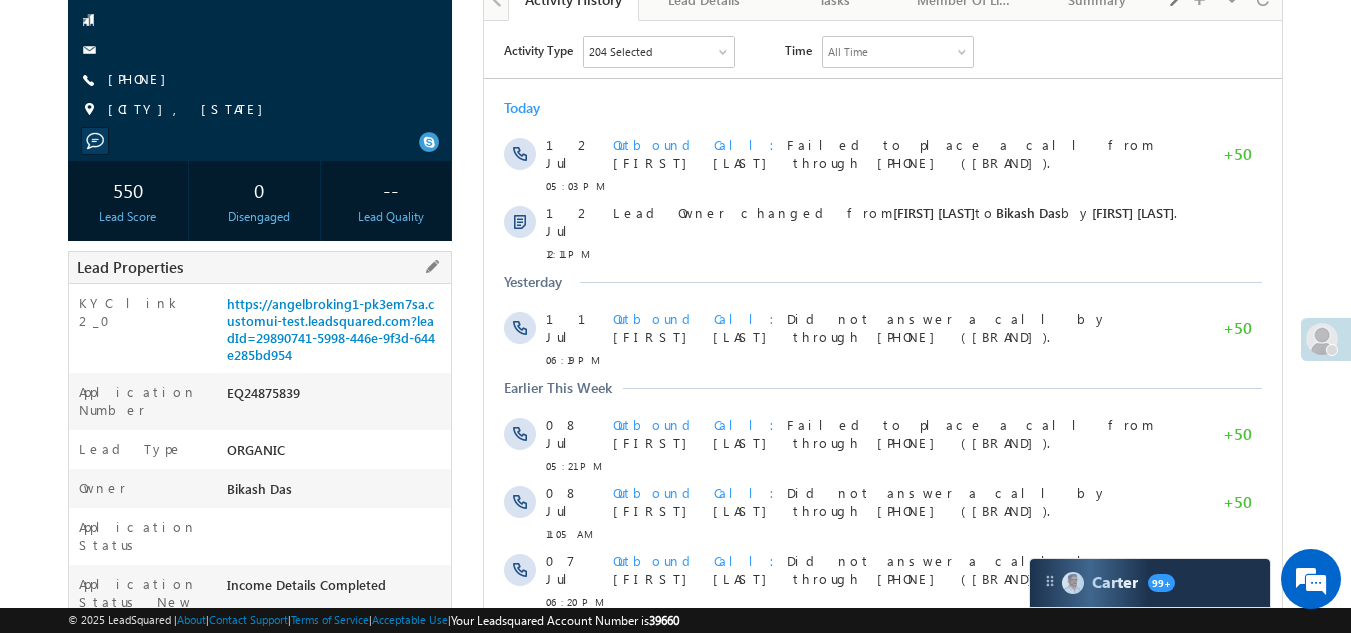 scroll, scrollTop: 200, scrollLeft: 0, axis: vertical 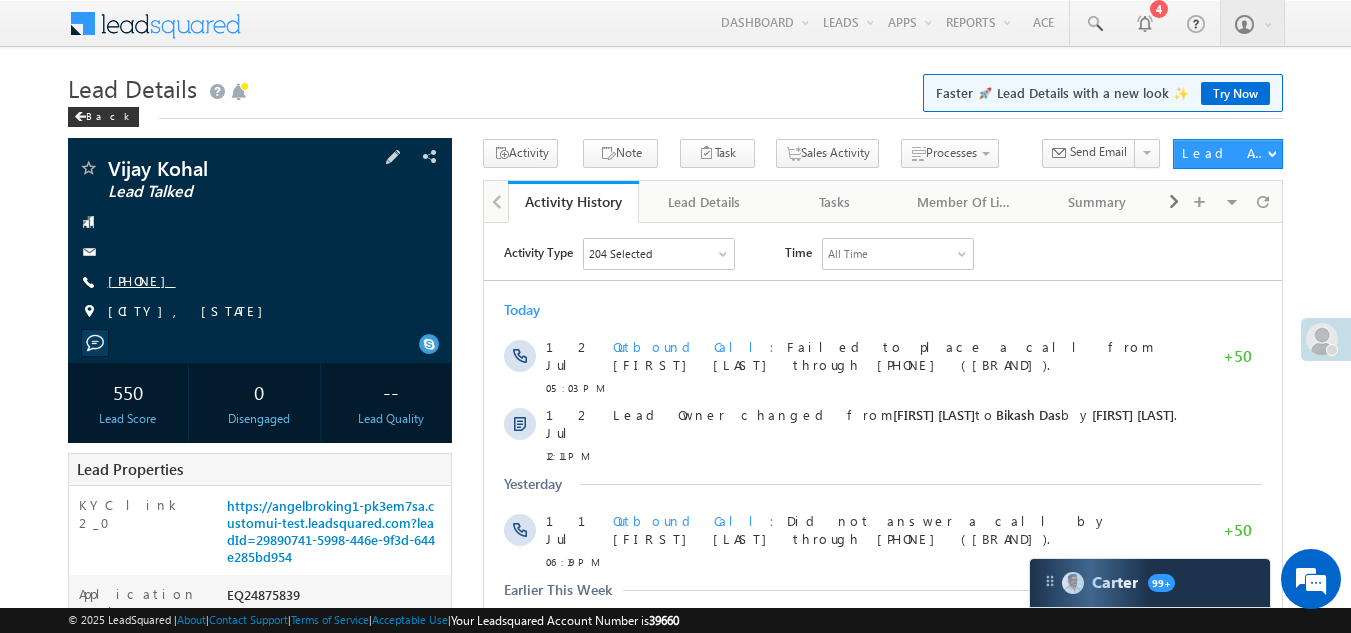 click on "+xx-xxxxxxxx55" at bounding box center [142, 280] 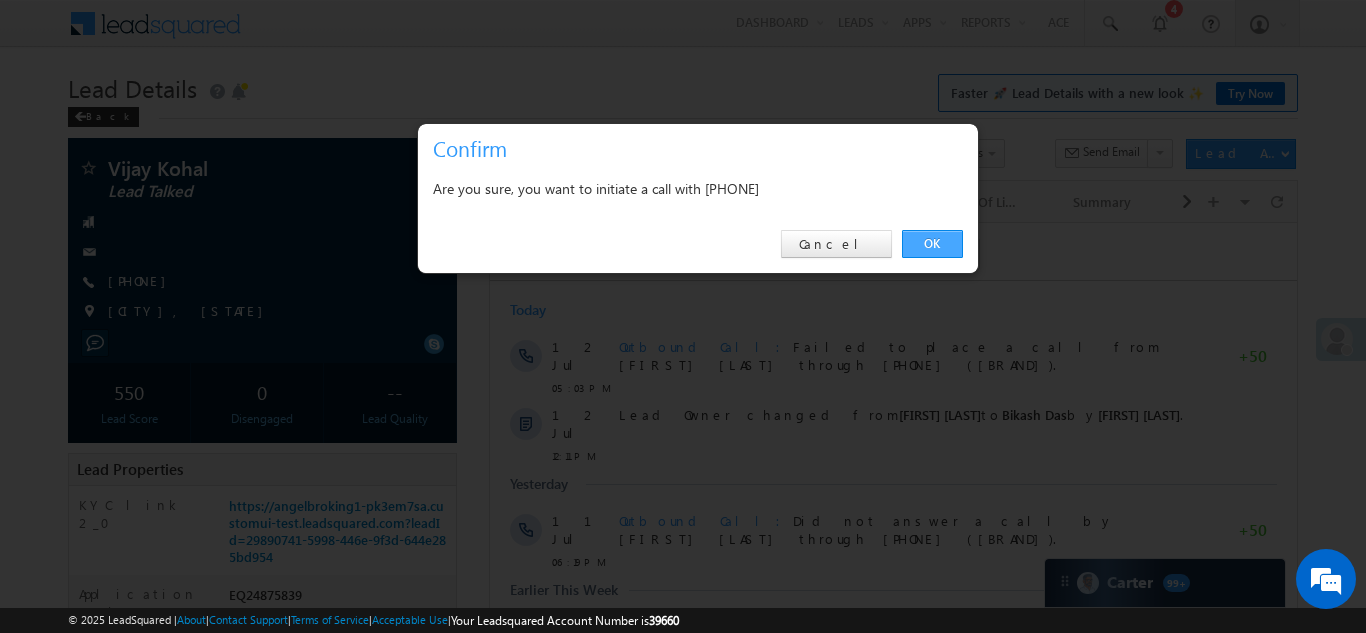 click on "OK" at bounding box center [932, 244] 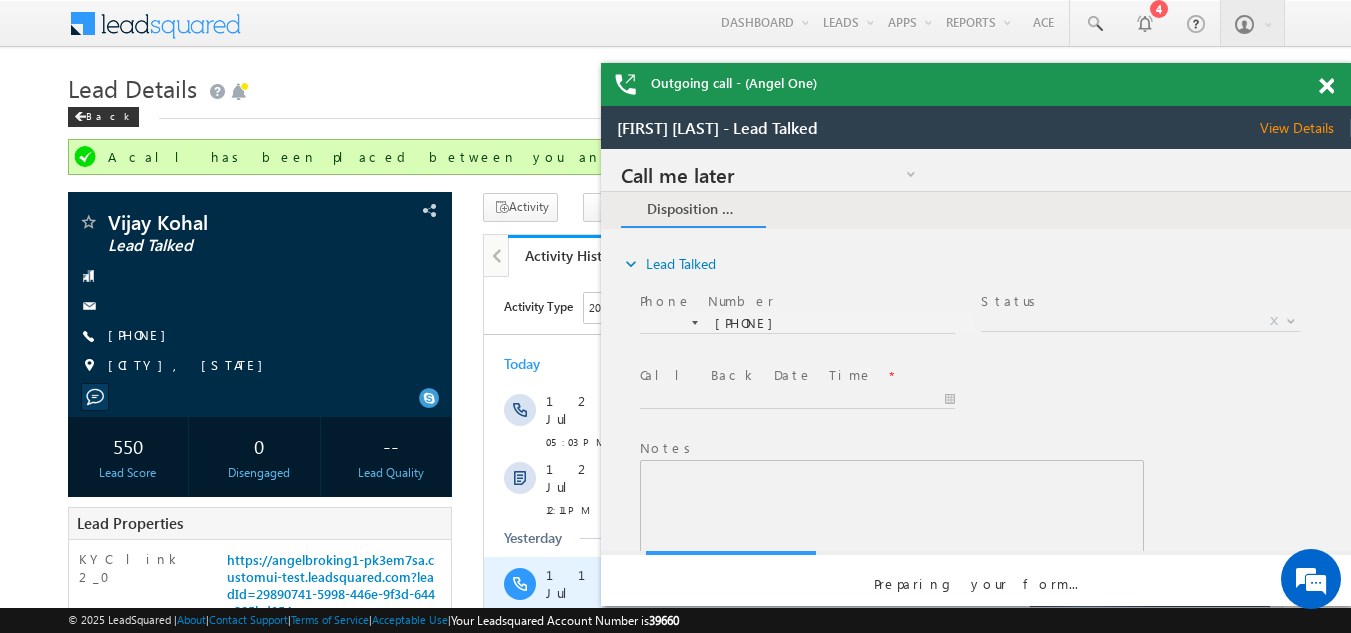 scroll, scrollTop: 0, scrollLeft: 0, axis: both 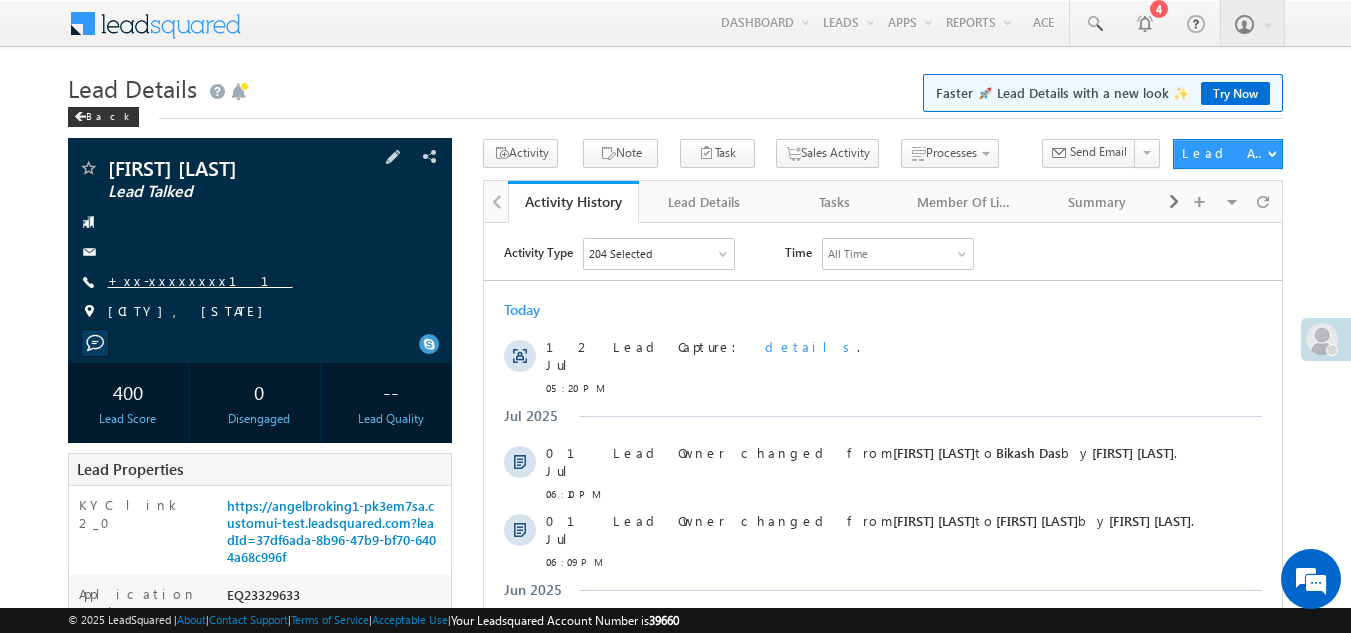 click on "+xx-xxxxxxxx11" at bounding box center (200, 280) 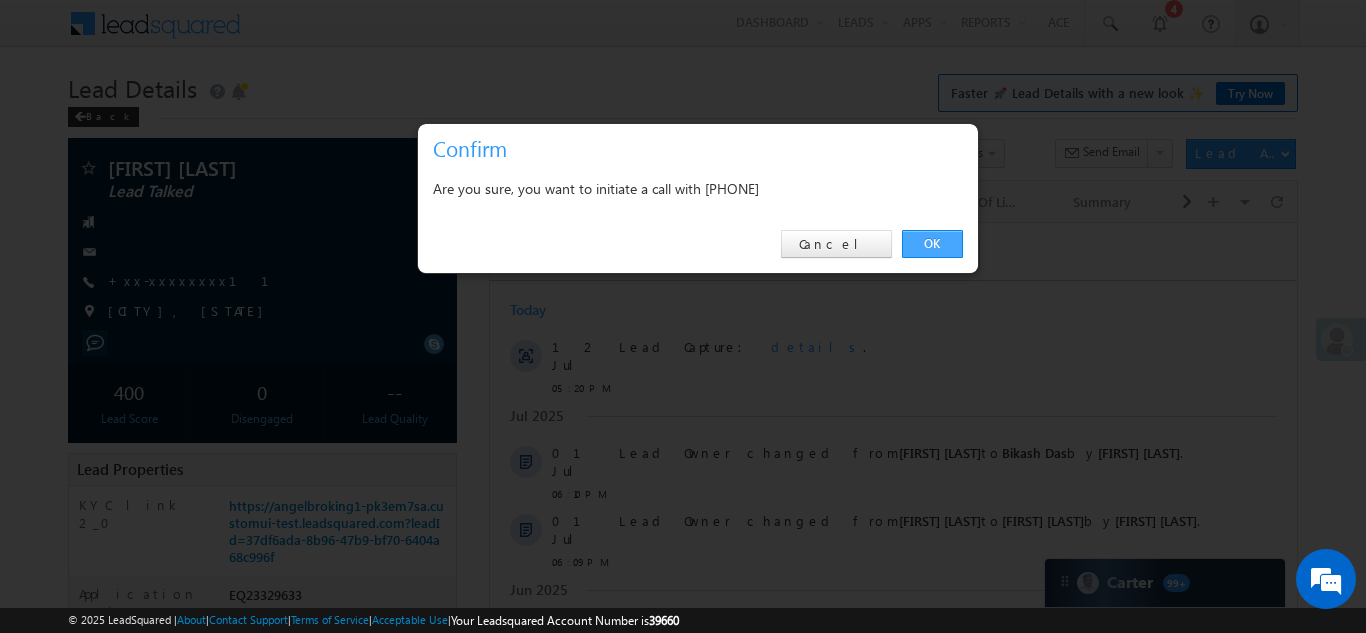 click on "OK" at bounding box center (932, 244) 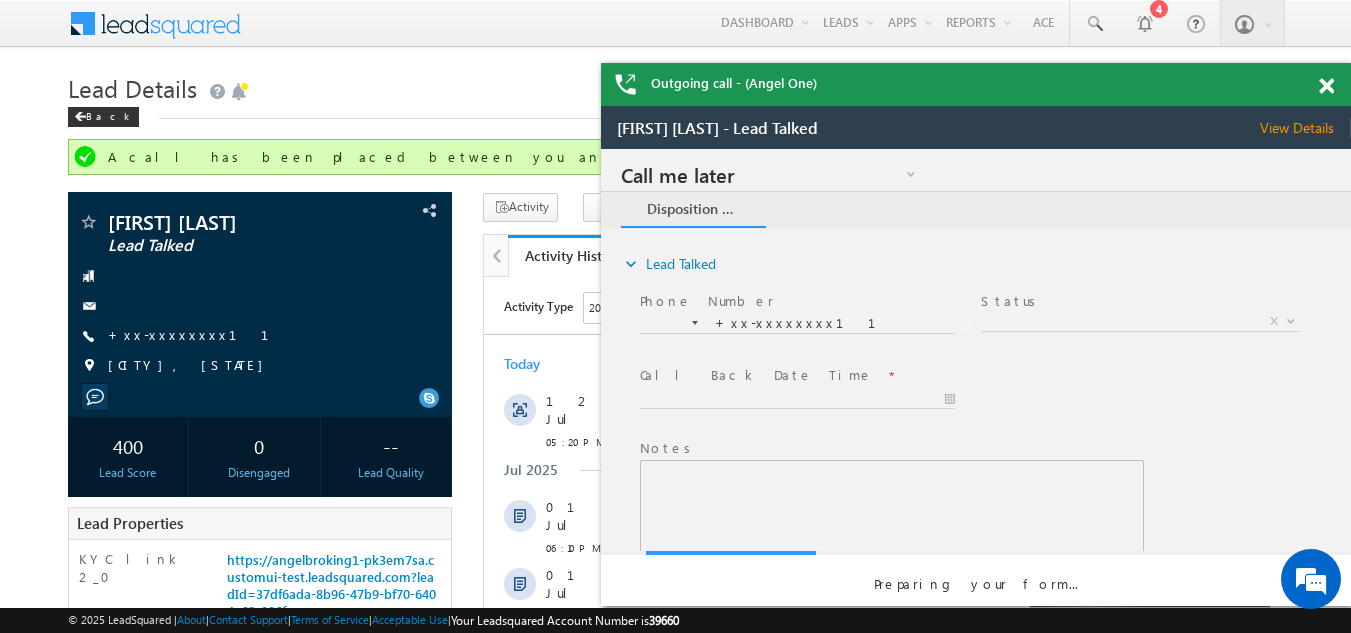 scroll, scrollTop: 0, scrollLeft: 0, axis: both 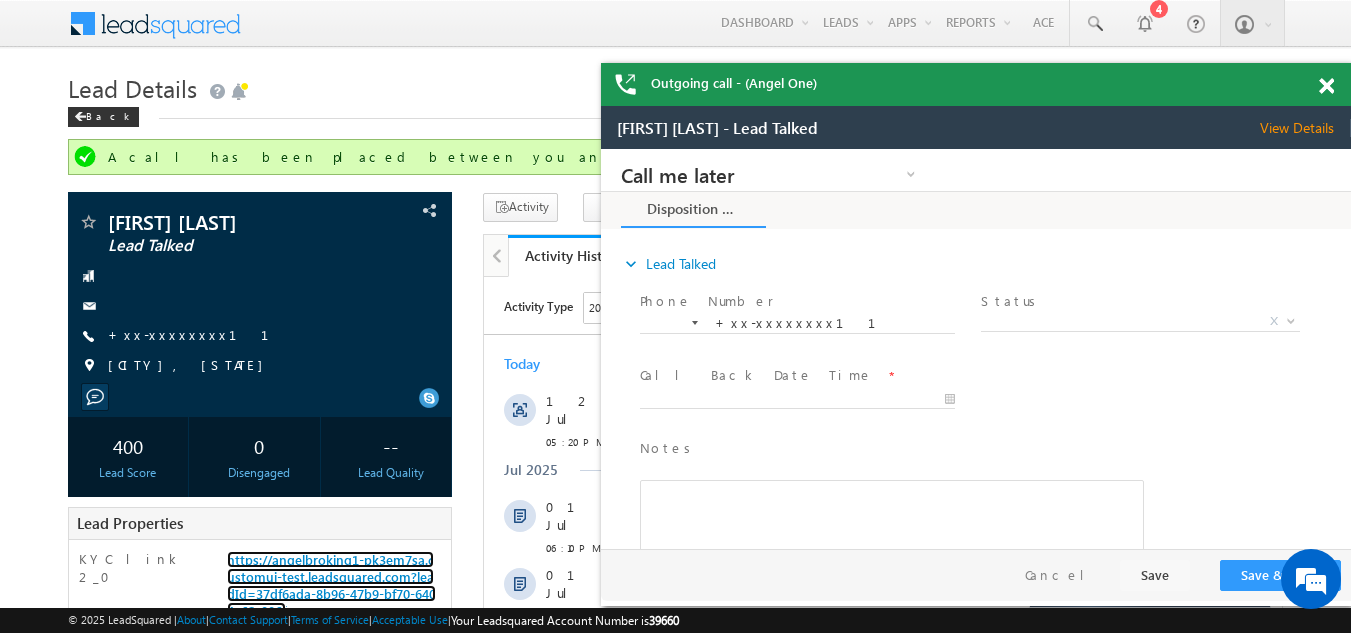 click at bounding box center (1326, 86) 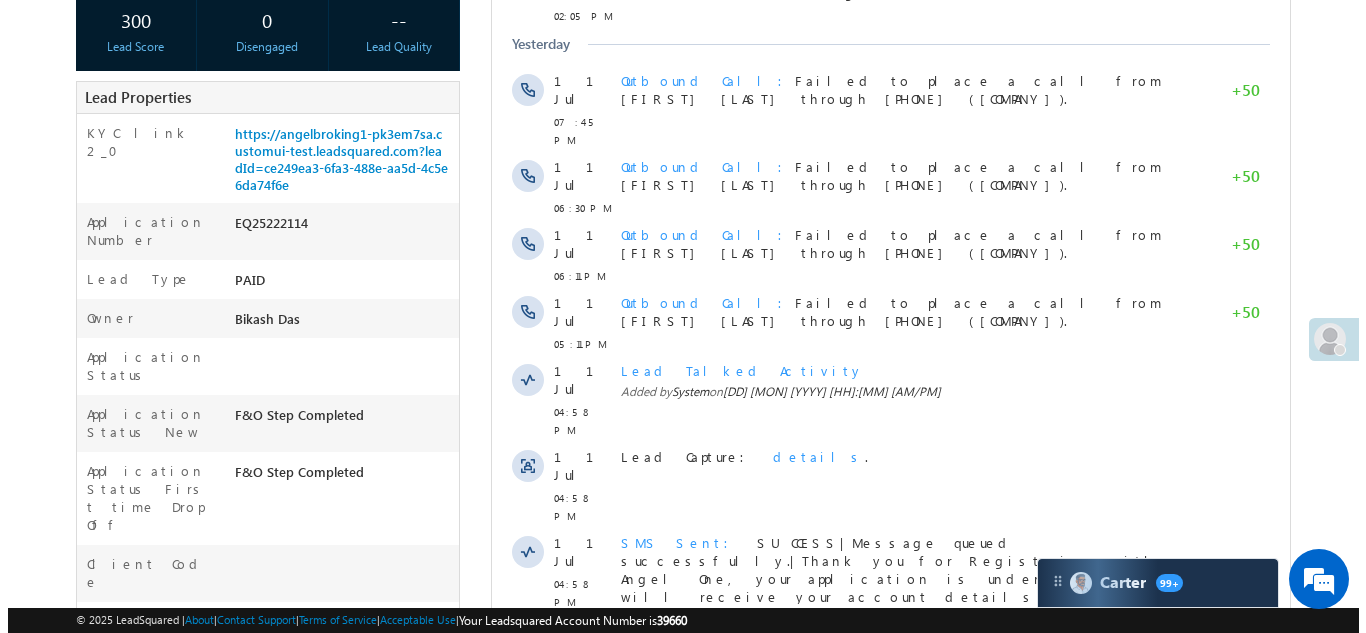 scroll, scrollTop: 0, scrollLeft: 0, axis: both 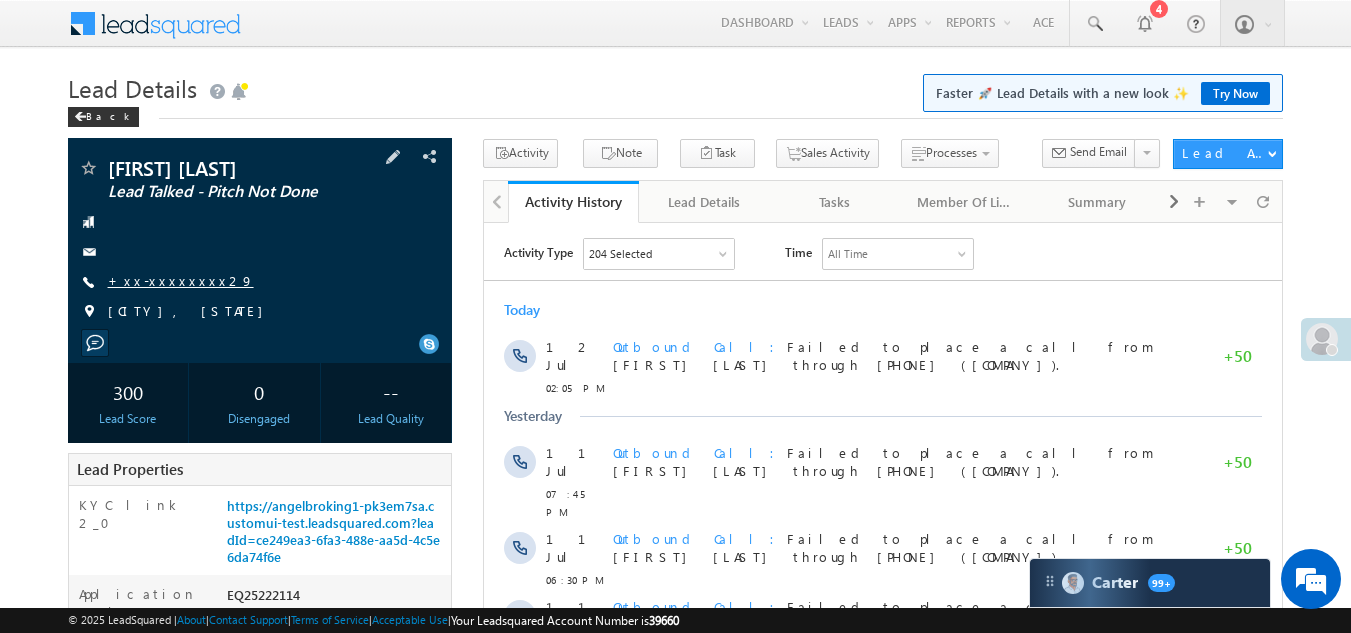 click on "+xx-xxxxxxxx29" at bounding box center (181, 280) 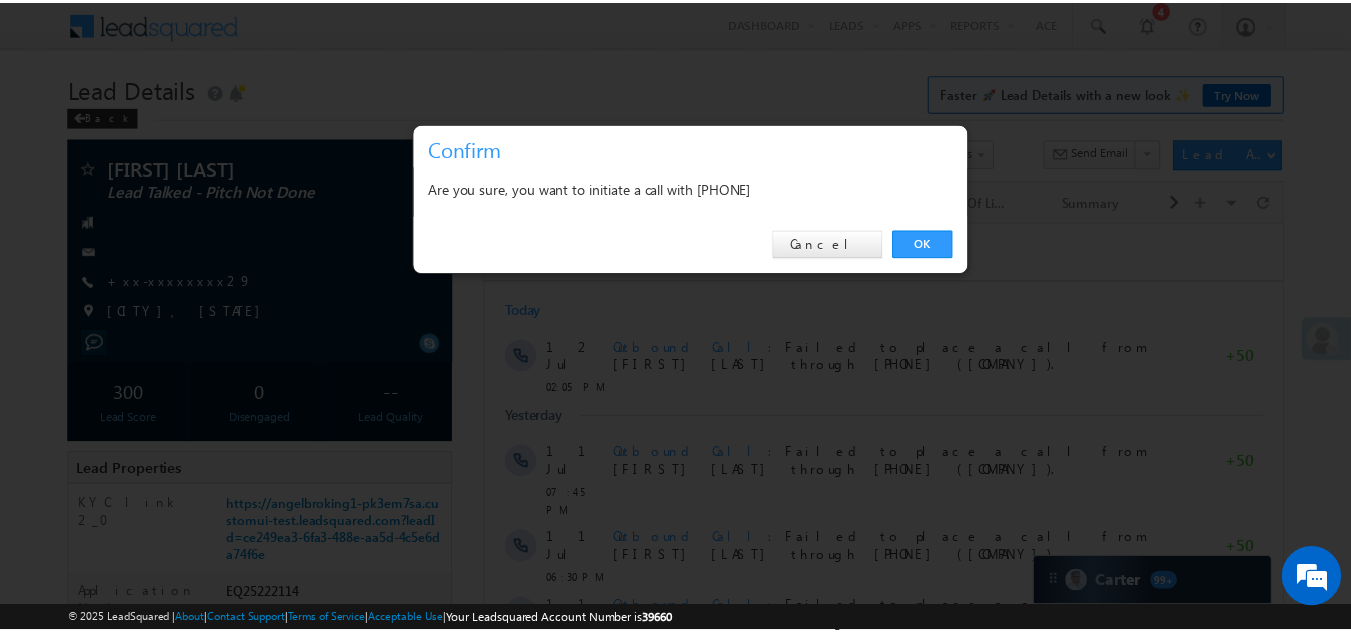 scroll, scrollTop: 0, scrollLeft: 0, axis: both 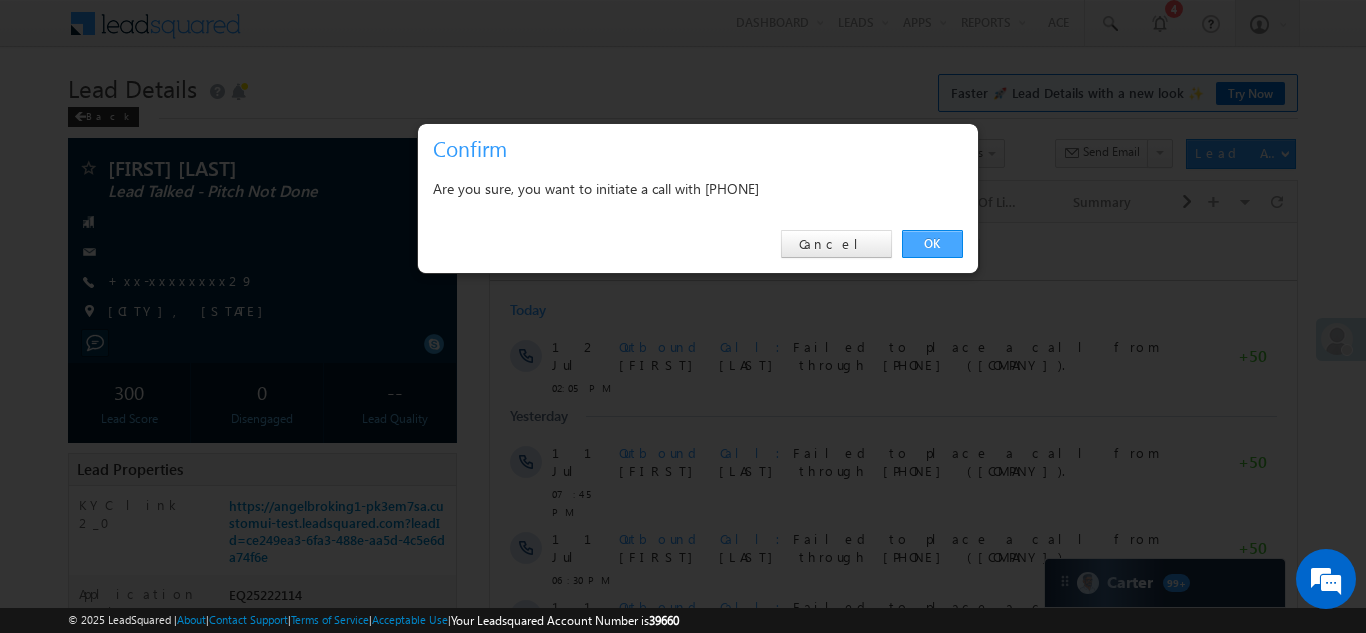 click on "OK" at bounding box center [932, 244] 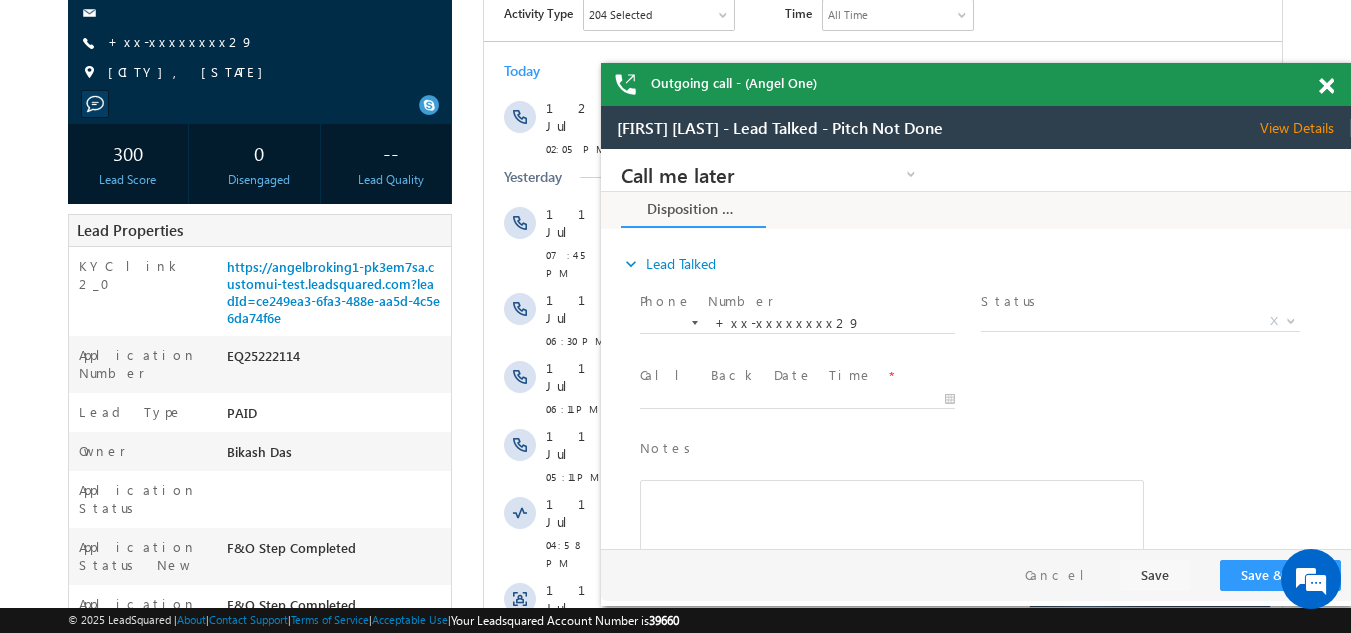 scroll, scrollTop: 300, scrollLeft: 0, axis: vertical 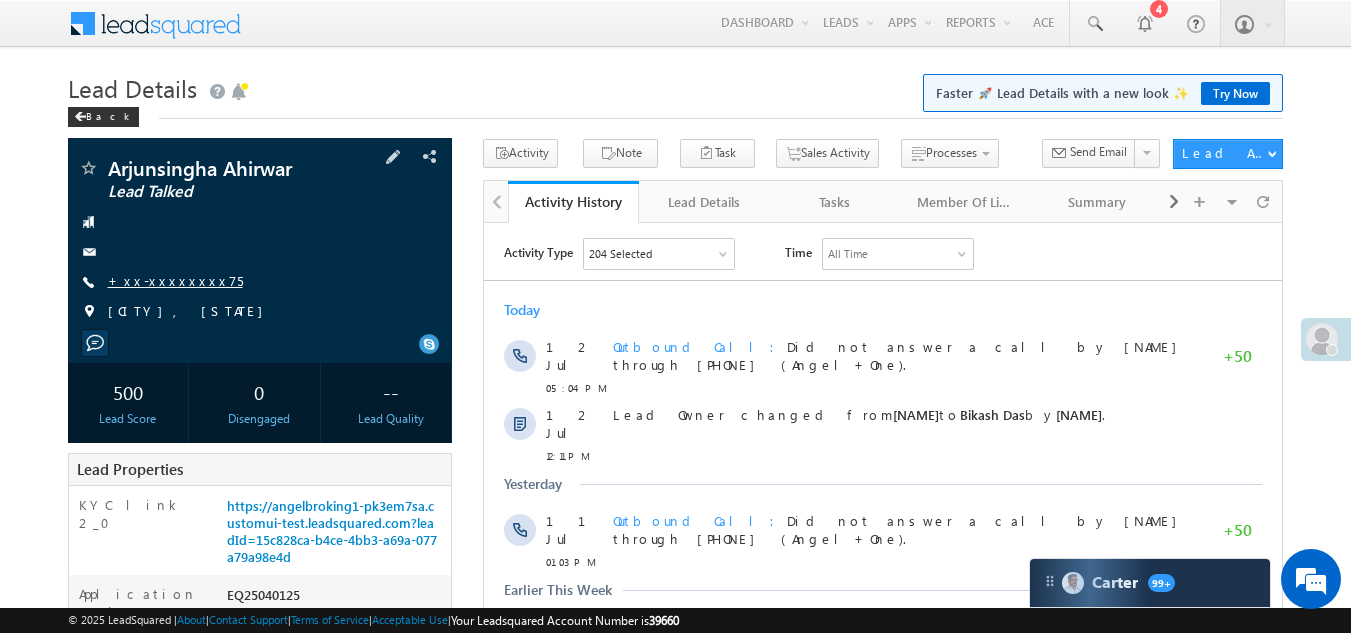 click on "+xx-xxxxxxxx75" at bounding box center [175, 280] 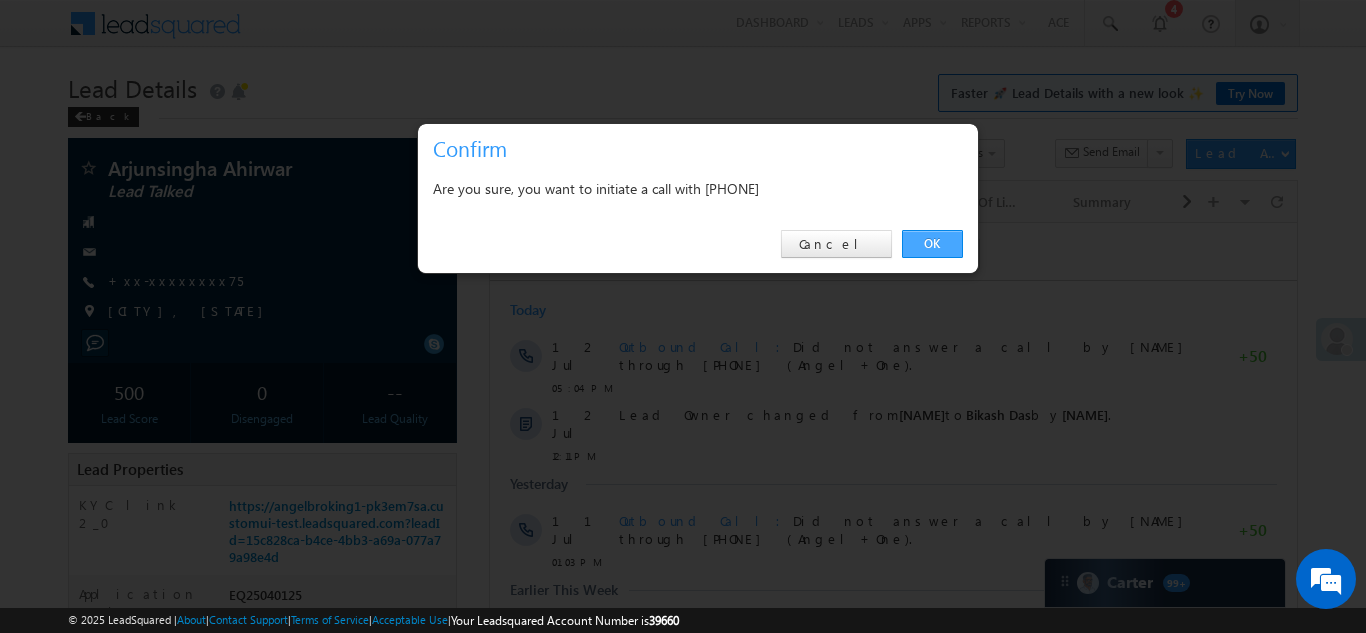 click on "OK" at bounding box center [932, 244] 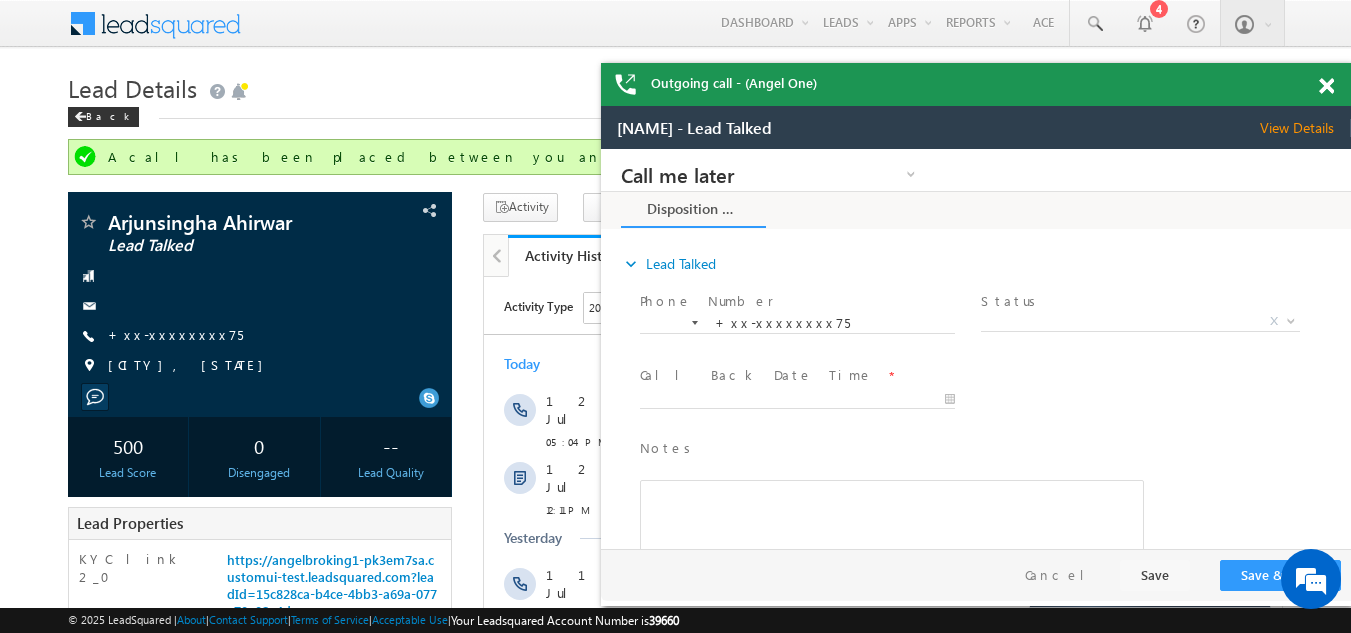scroll, scrollTop: 0, scrollLeft: 0, axis: both 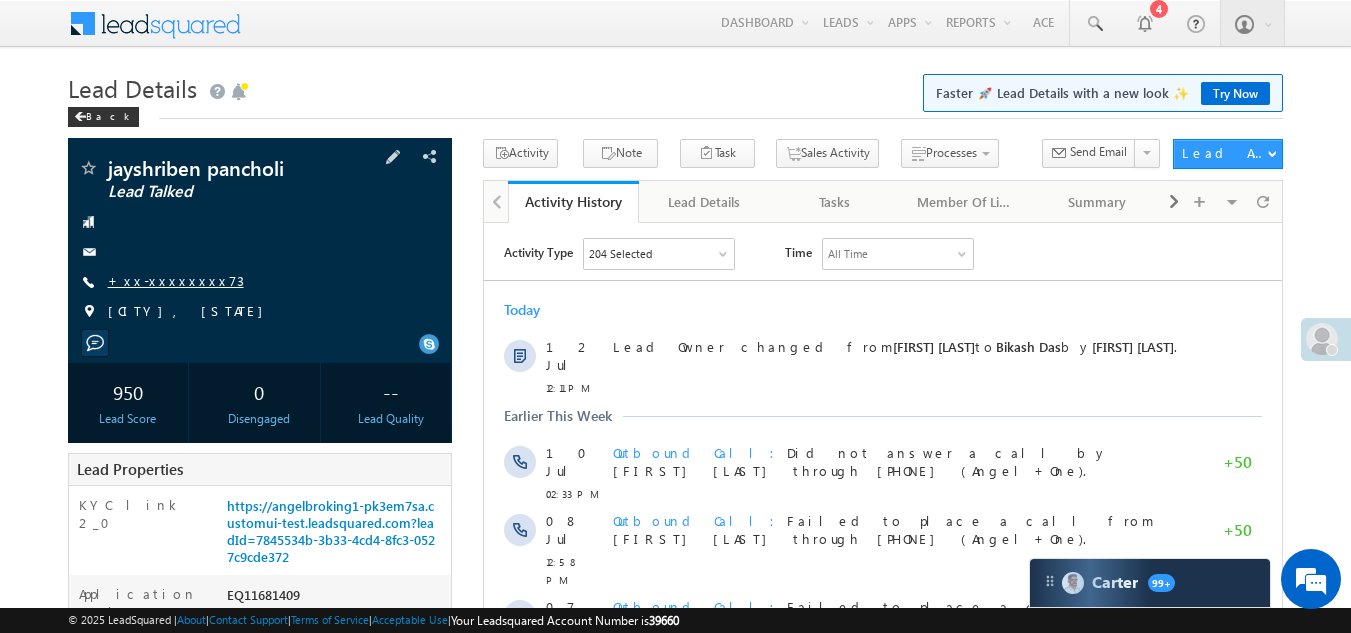 click on "+xx-xxxxxxxx73" at bounding box center (176, 280) 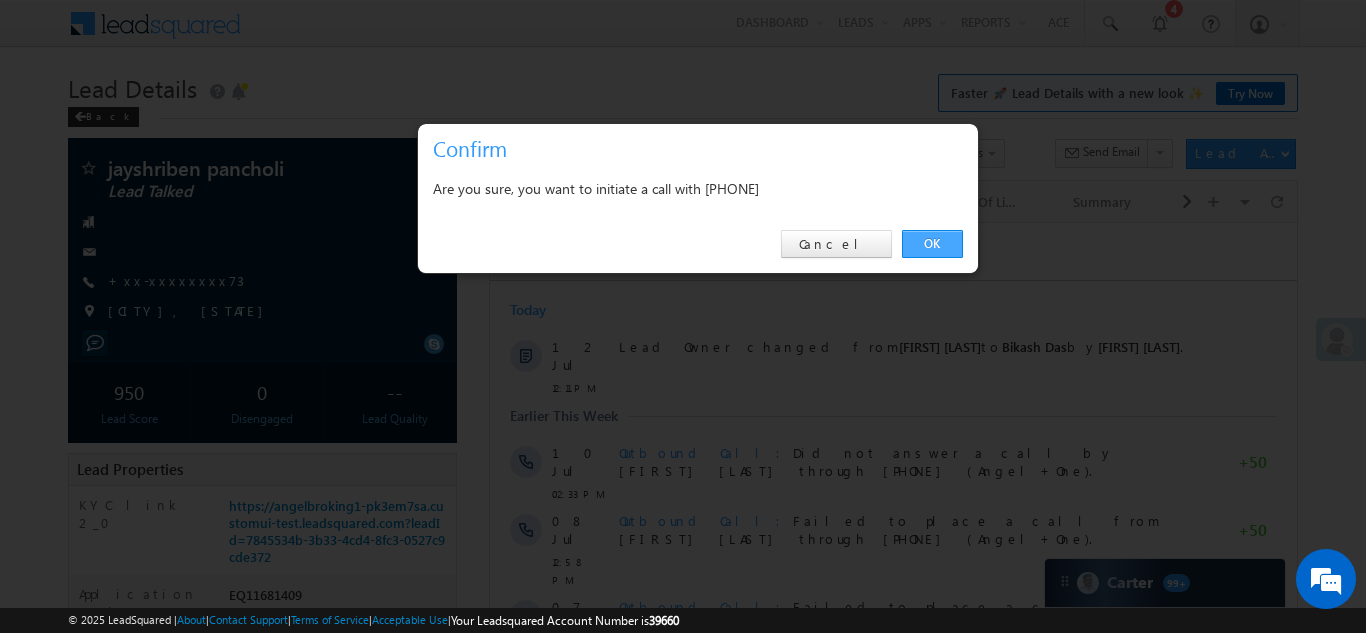click on "OK" at bounding box center [932, 244] 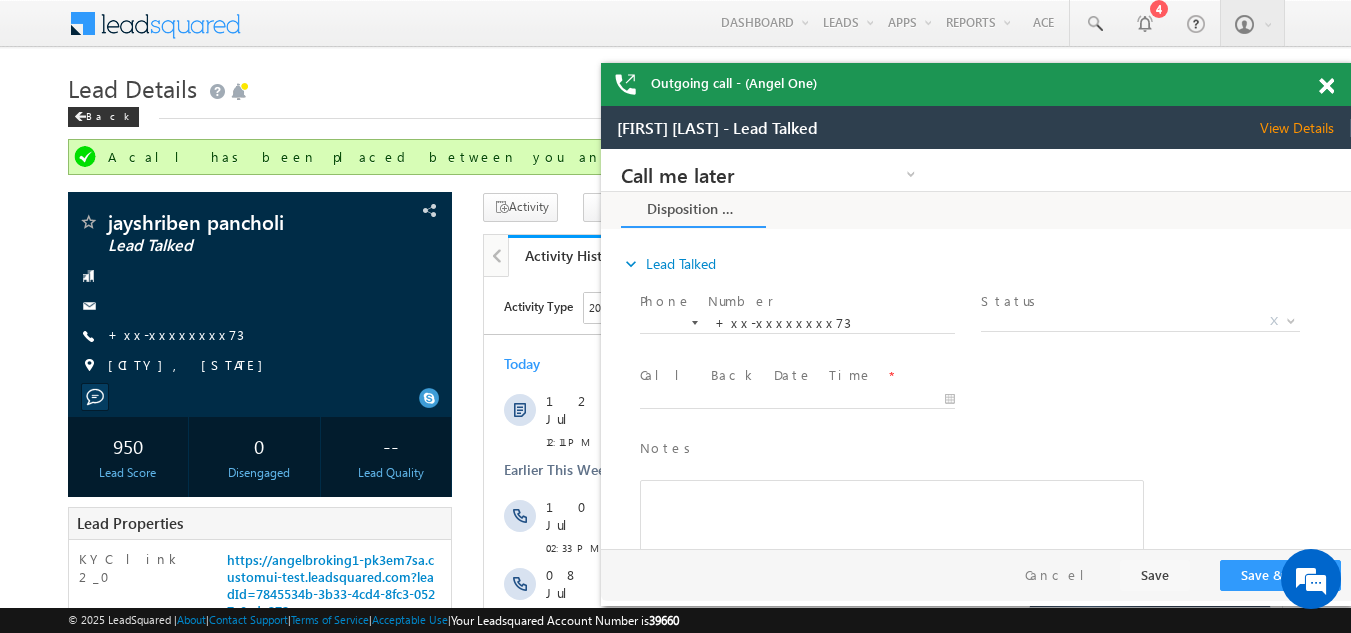 scroll, scrollTop: 0, scrollLeft: 0, axis: both 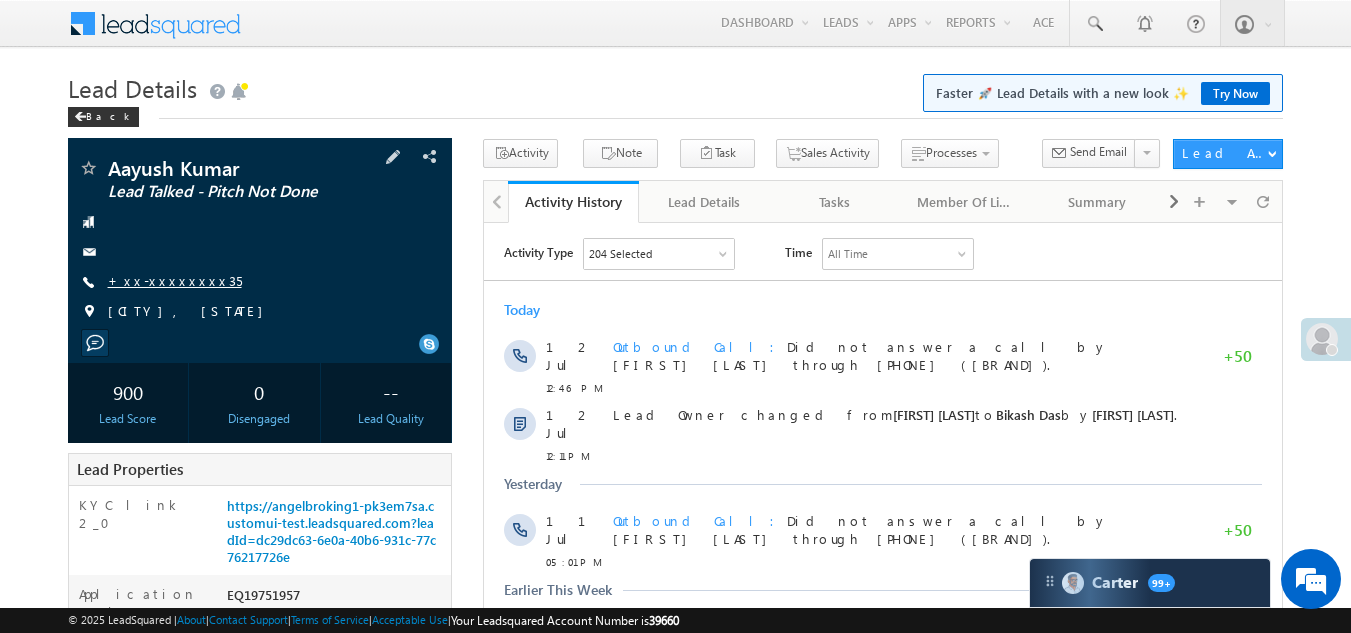 click on "+xx-xxxxxxxx35" at bounding box center (175, 280) 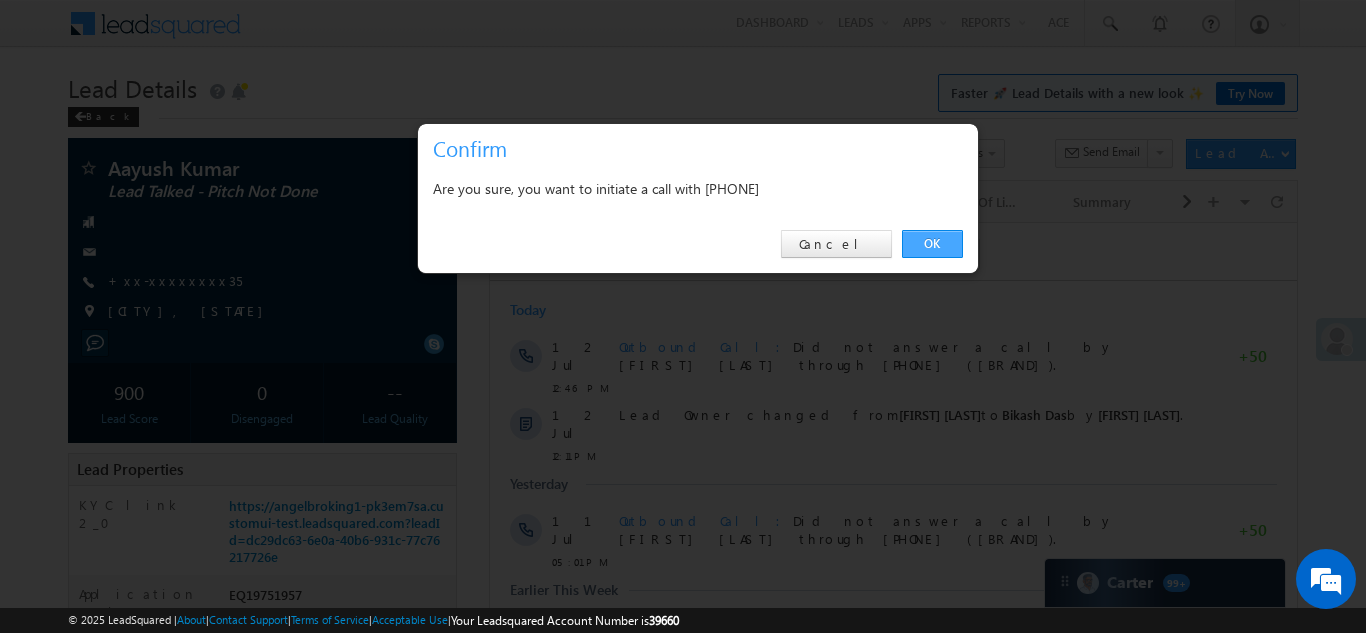 click on "OK" at bounding box center [932, 244] 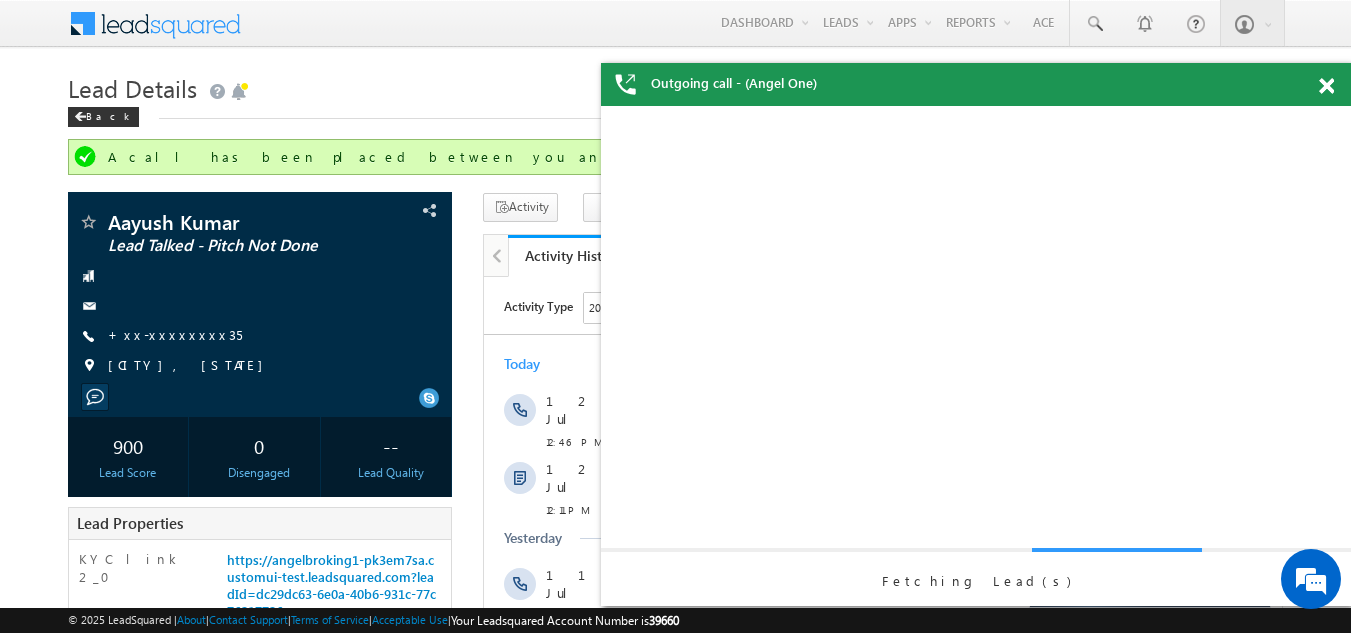 scroll, scrollTop: 0, scrollLeft: 0, axis: both 